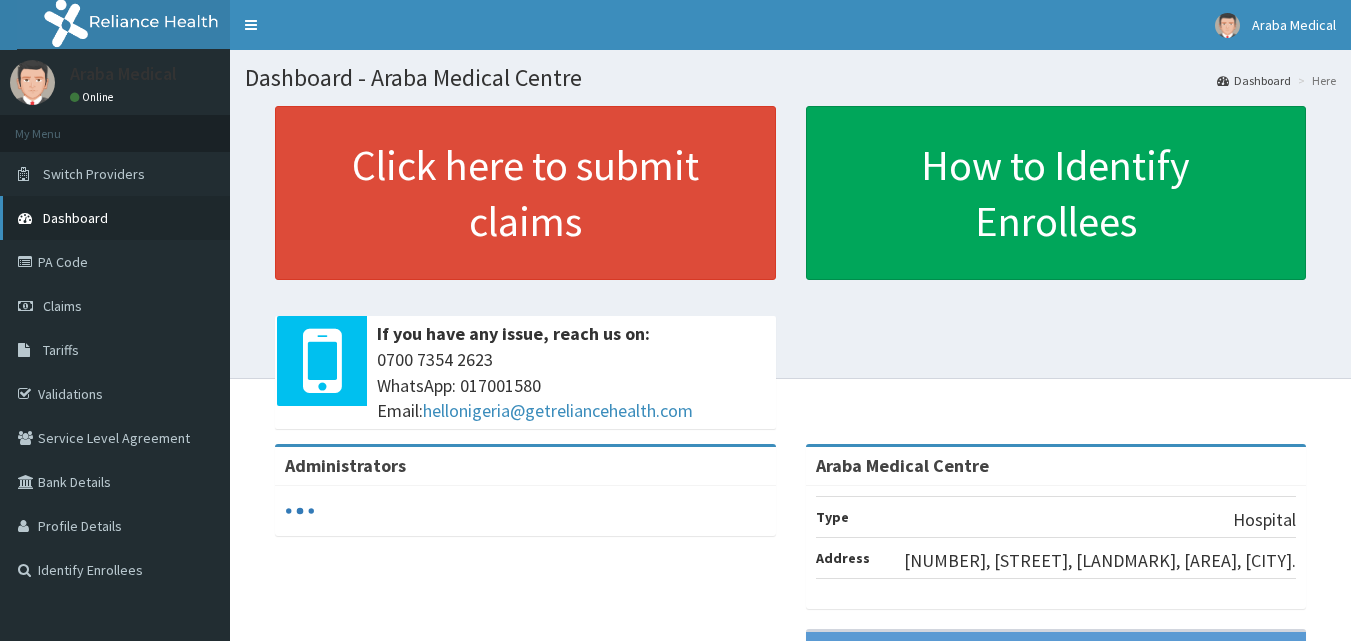 scroll, scrollTop: 0, scrollLeft: 0, axis: both 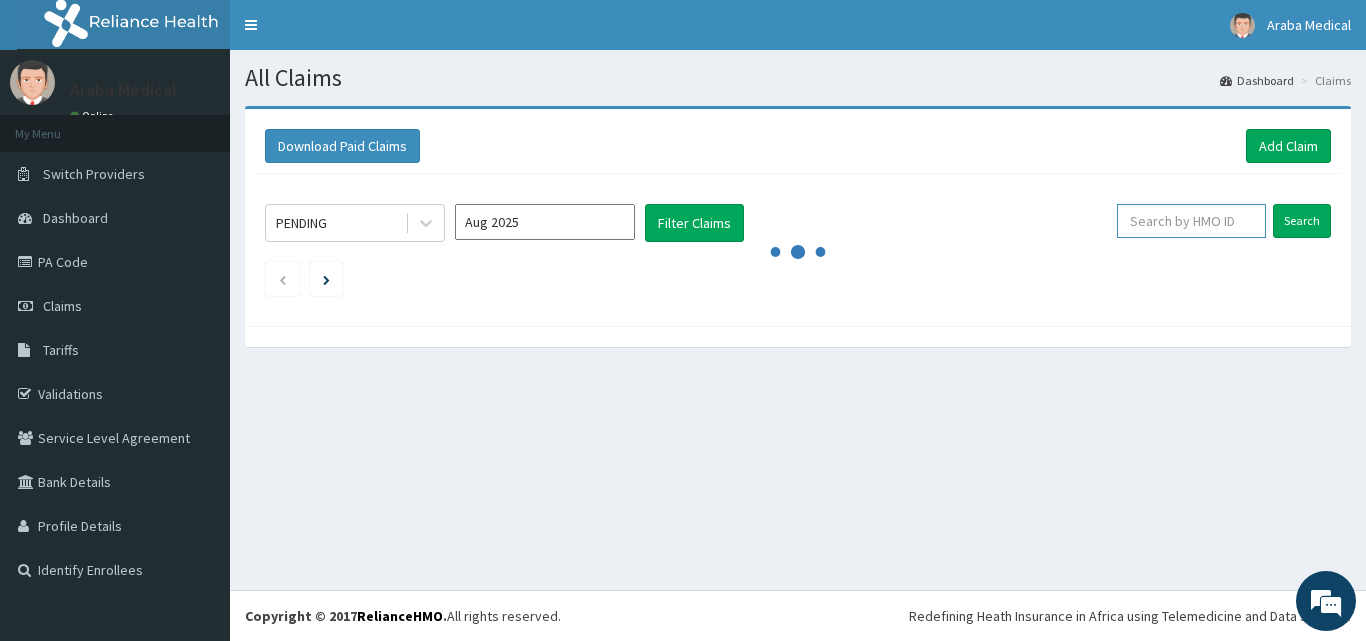 click at bounding box center [1191, 221] 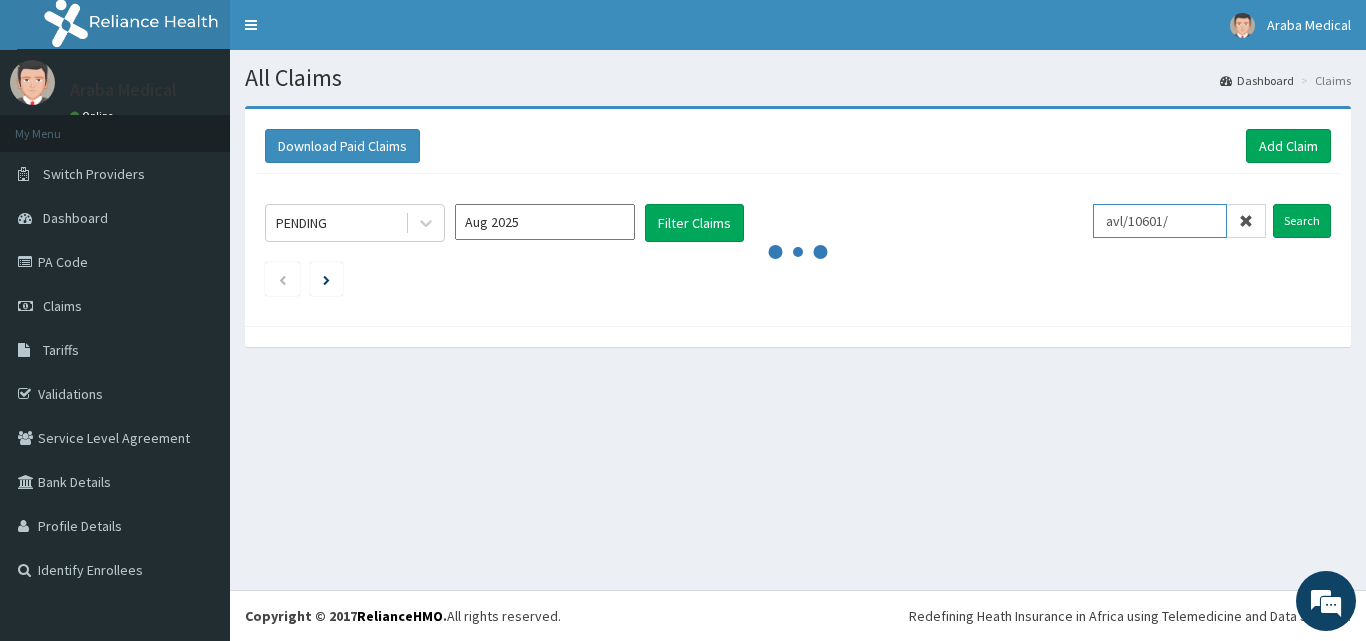scroll, scrollTop: 0, scrollLeft: 0, axis: both 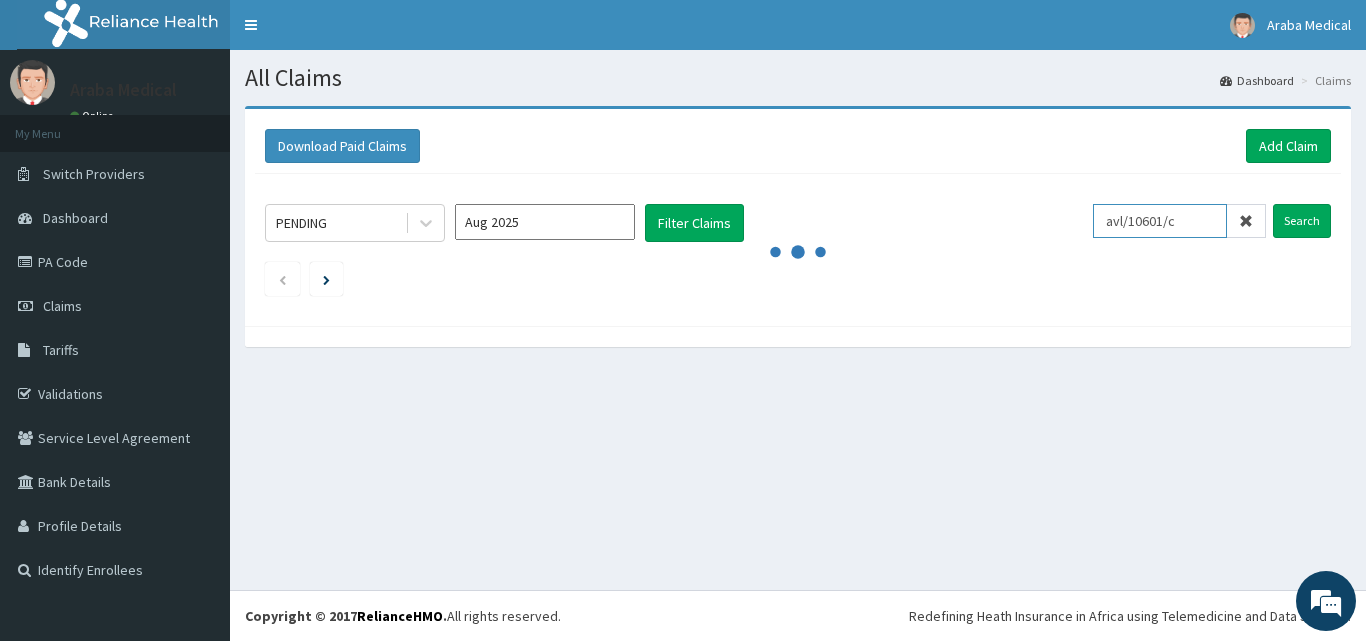 type on "avl/10601/c" 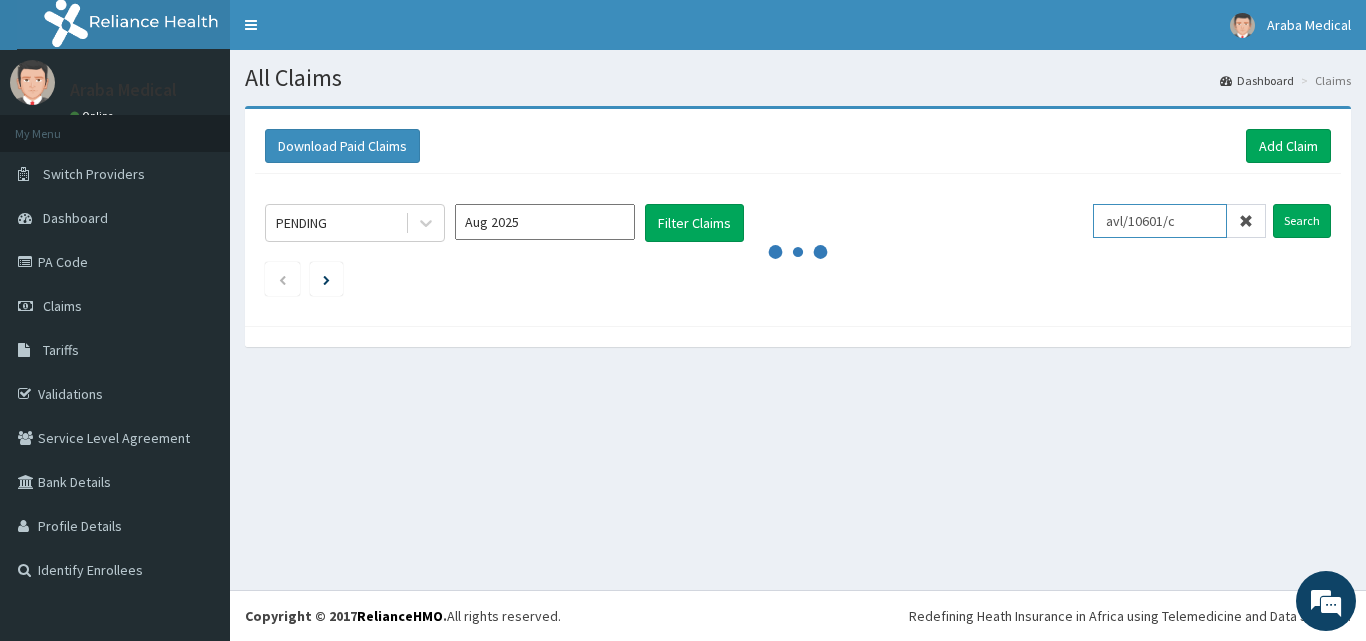 click on "Search" at bounding box center (1302, 221) 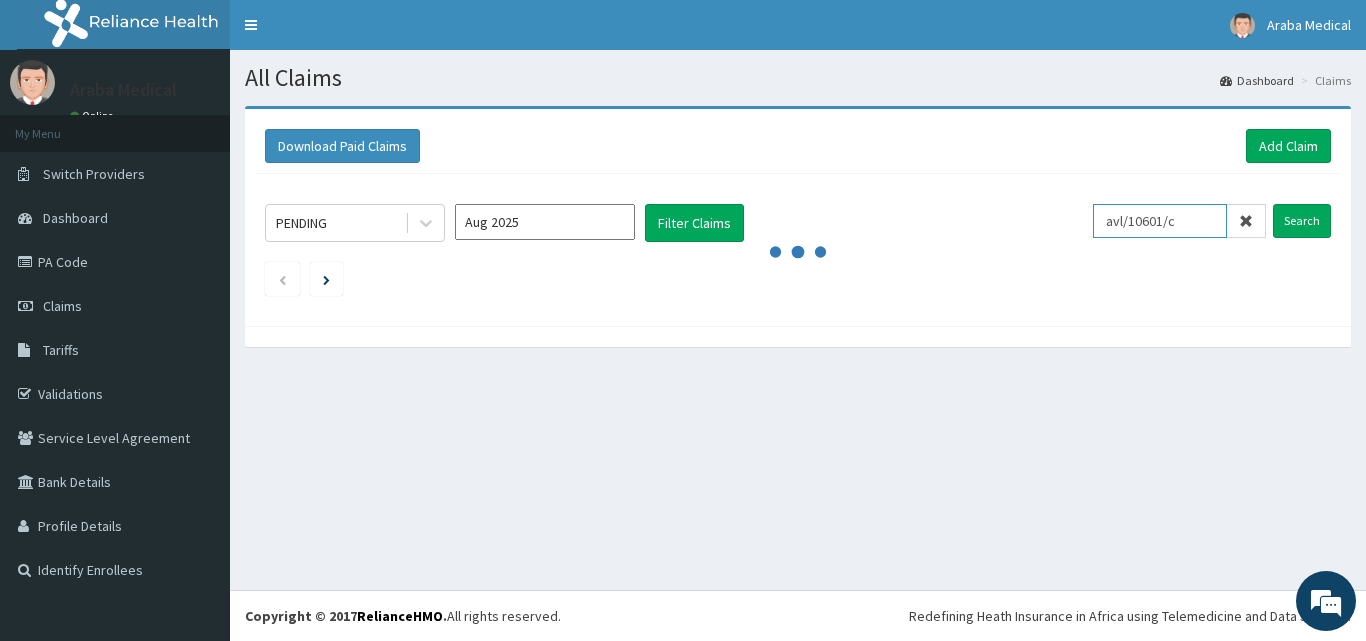 drag, startPoint x: 1193, startPoint y: 226, endPoint x: 1083, endPoint y: 223, distance: 110.0409 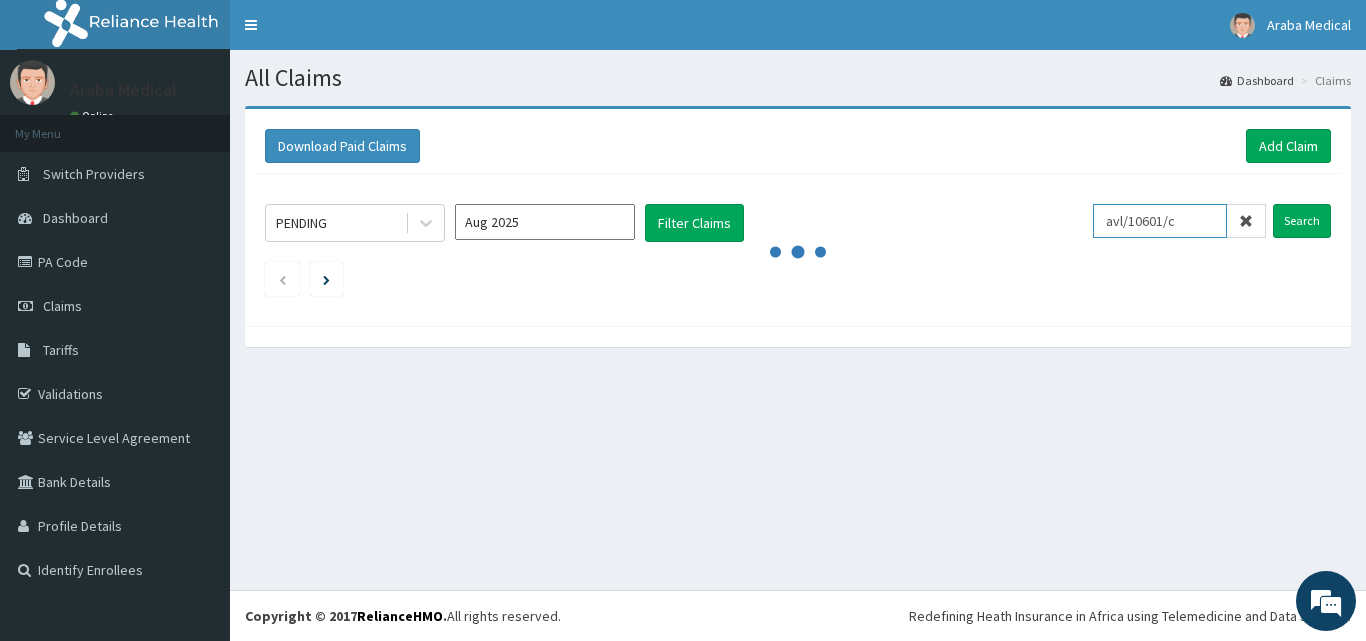 click on "PENDING Aug 2025 Filter Claims avl/10601/c Search" at bounding box center (798, 223) 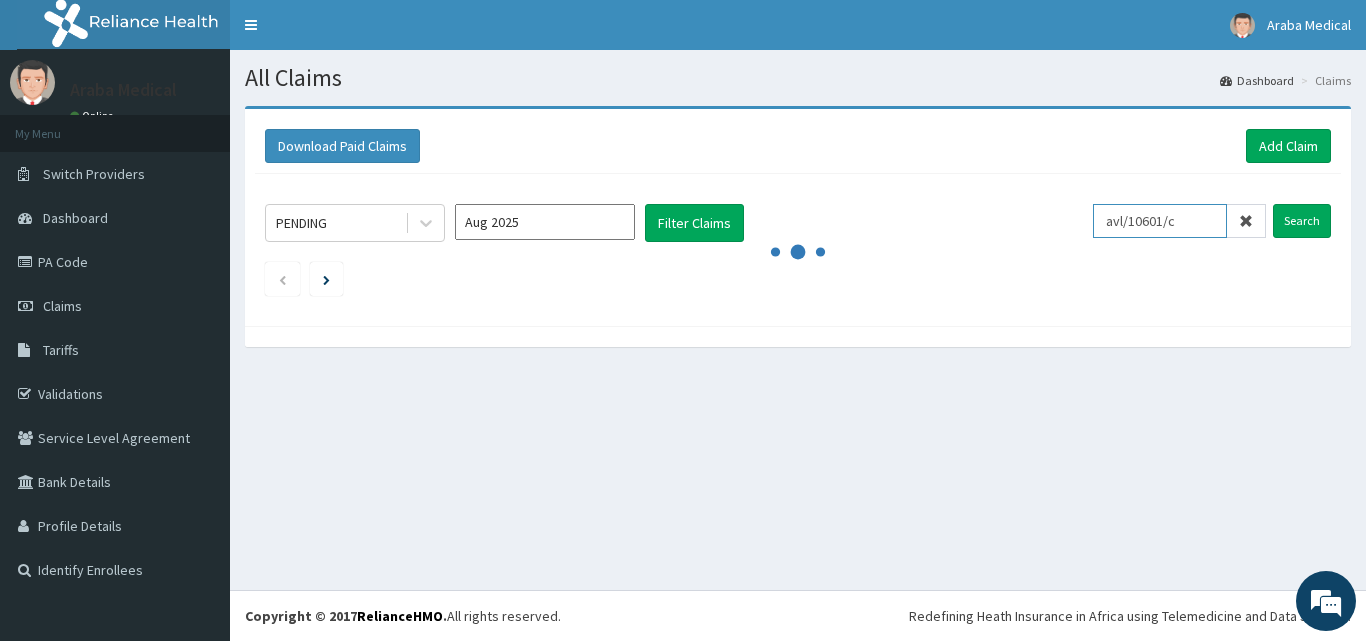 click on "avl/10601/c" at bounding box center (1160, 221) 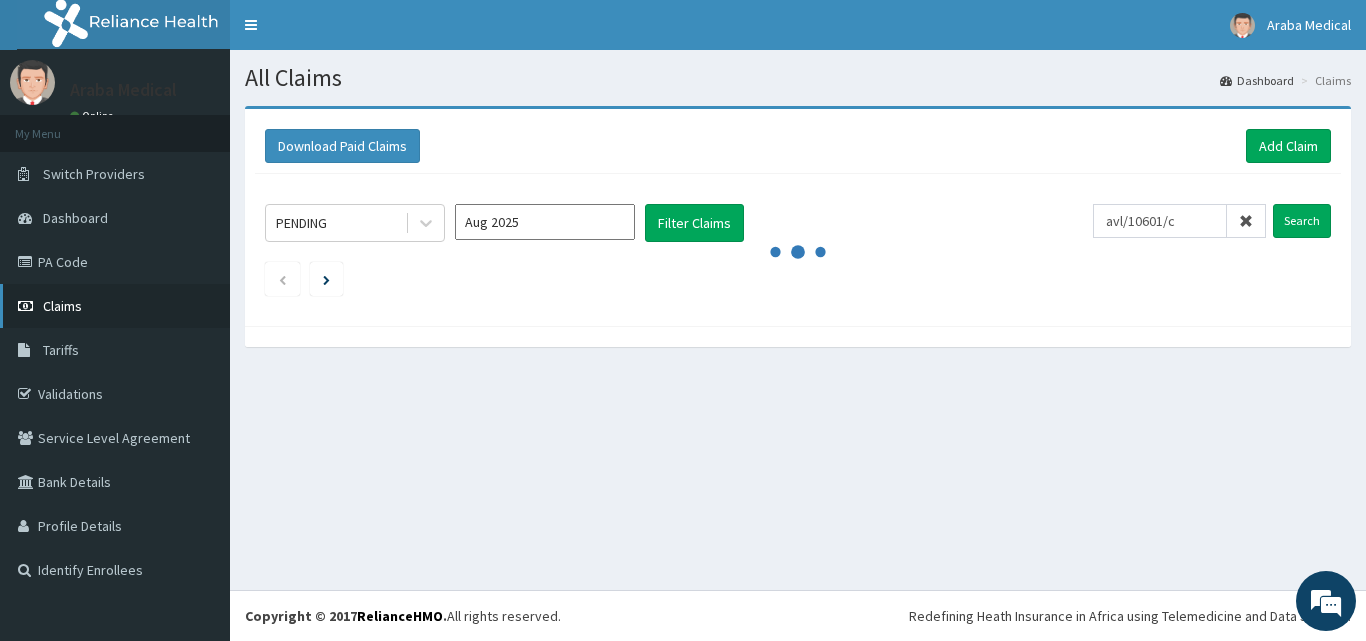 click on "Claims" at bounding box center (115, 306) 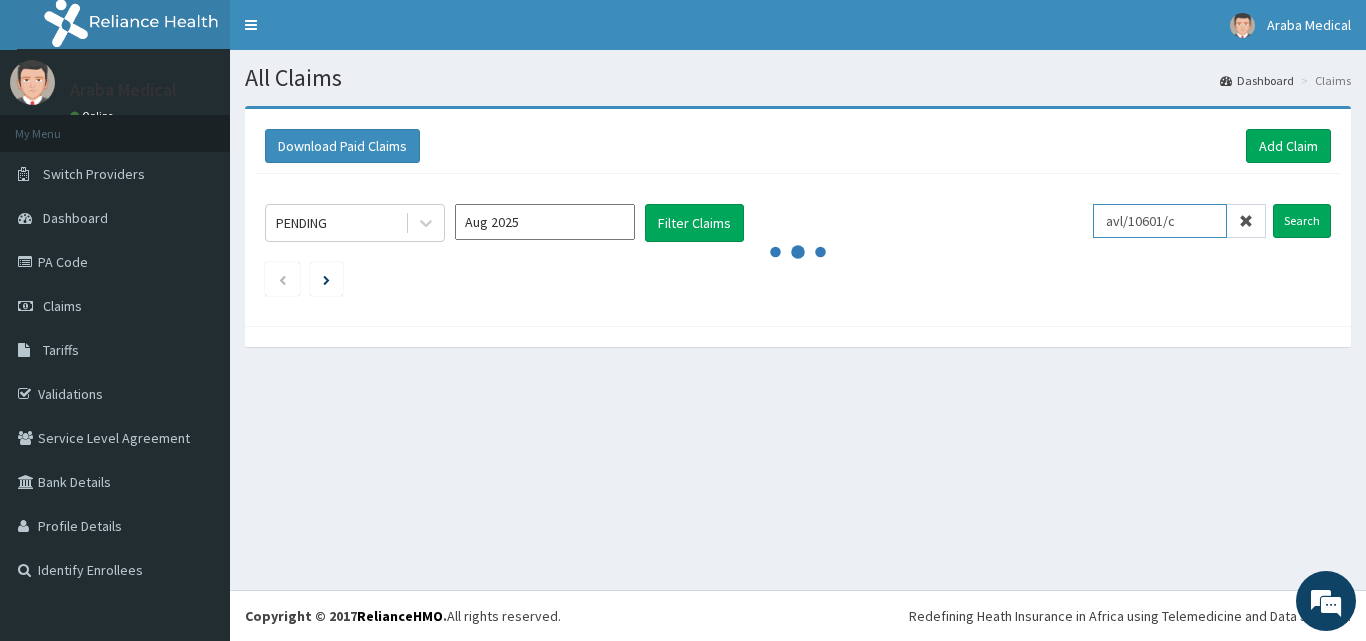 click on "avl/10601/c" at bounding box center (1160, 221) 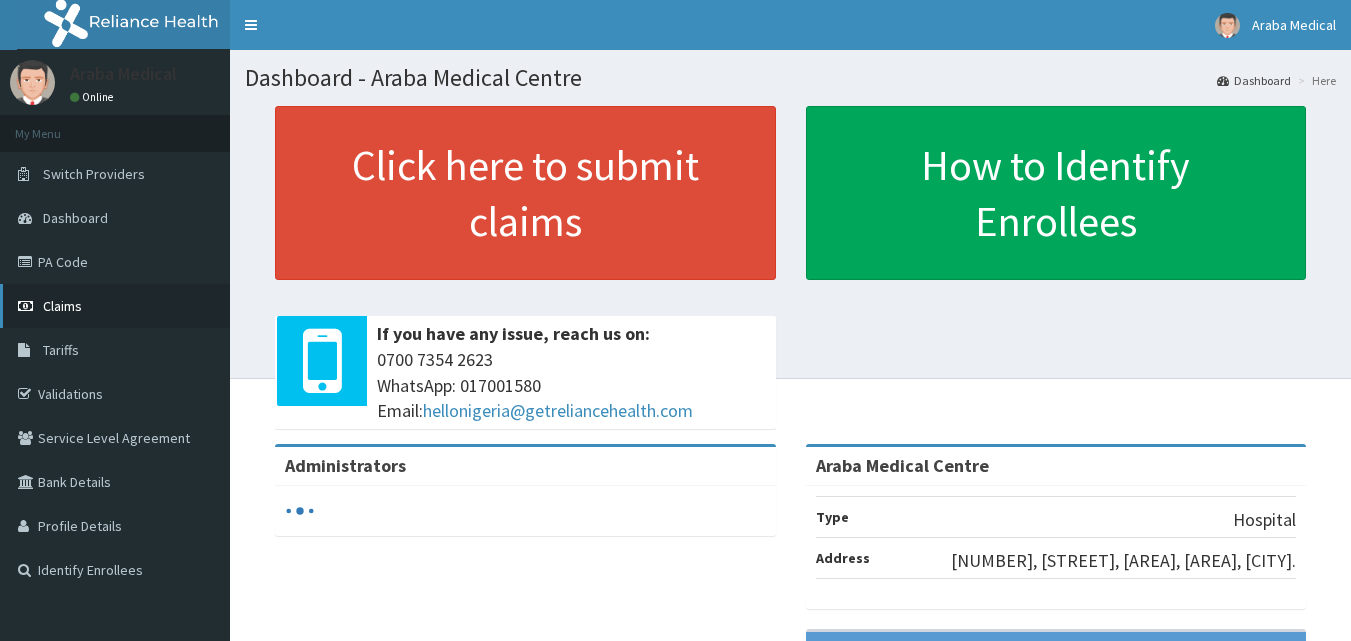 scroll, scrollTop: 0, scrollLeft: 0, axis: both 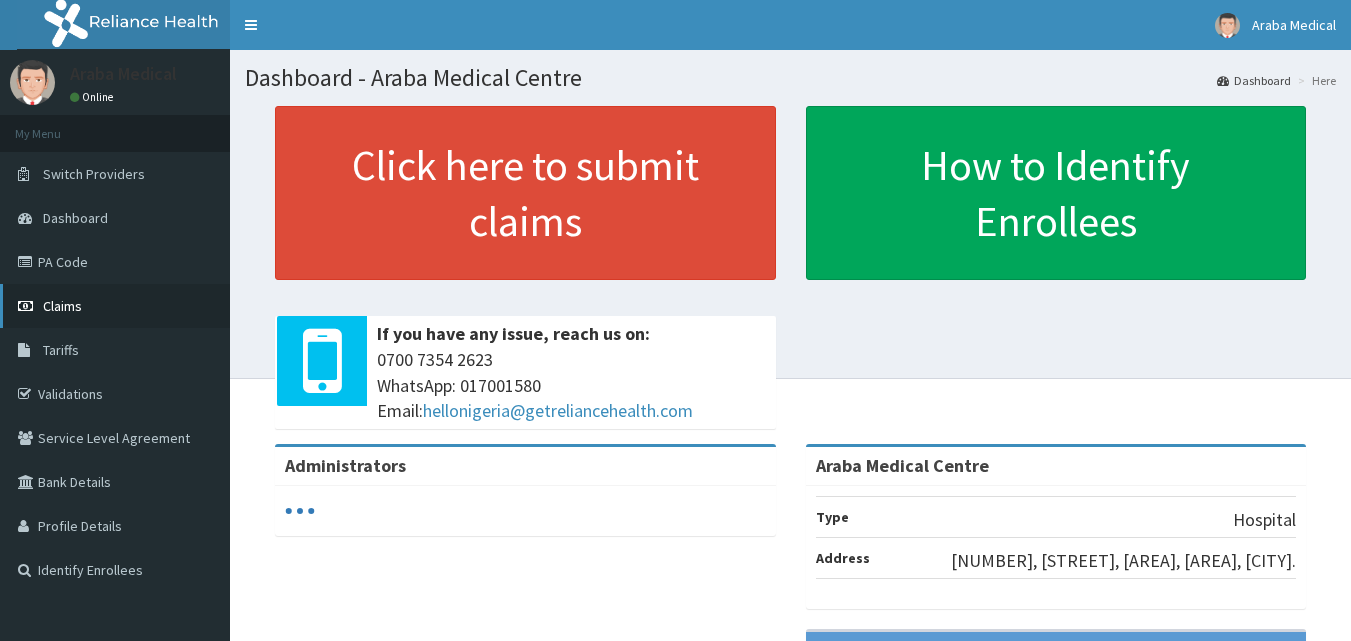 click on "Claims" at bounding box center (62, 306) 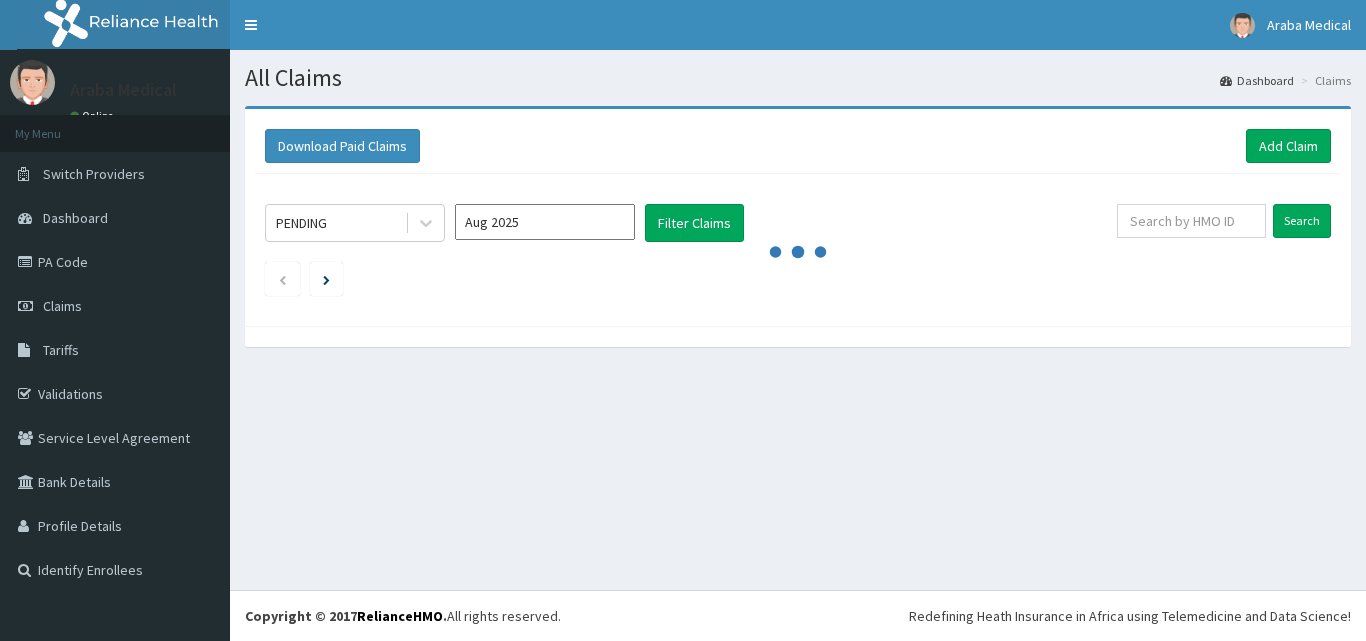 scroll, scrollTop: 0, scrollLeft: 0, axis: both 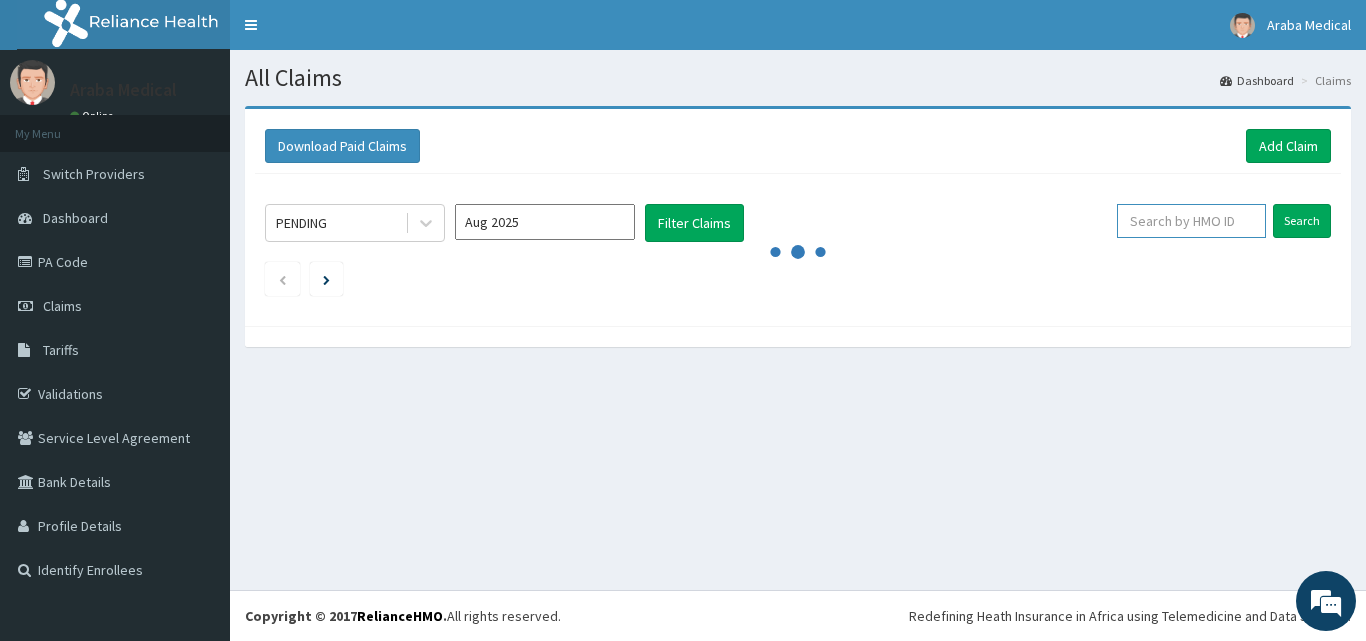 click at bounding box center [1191, 221] 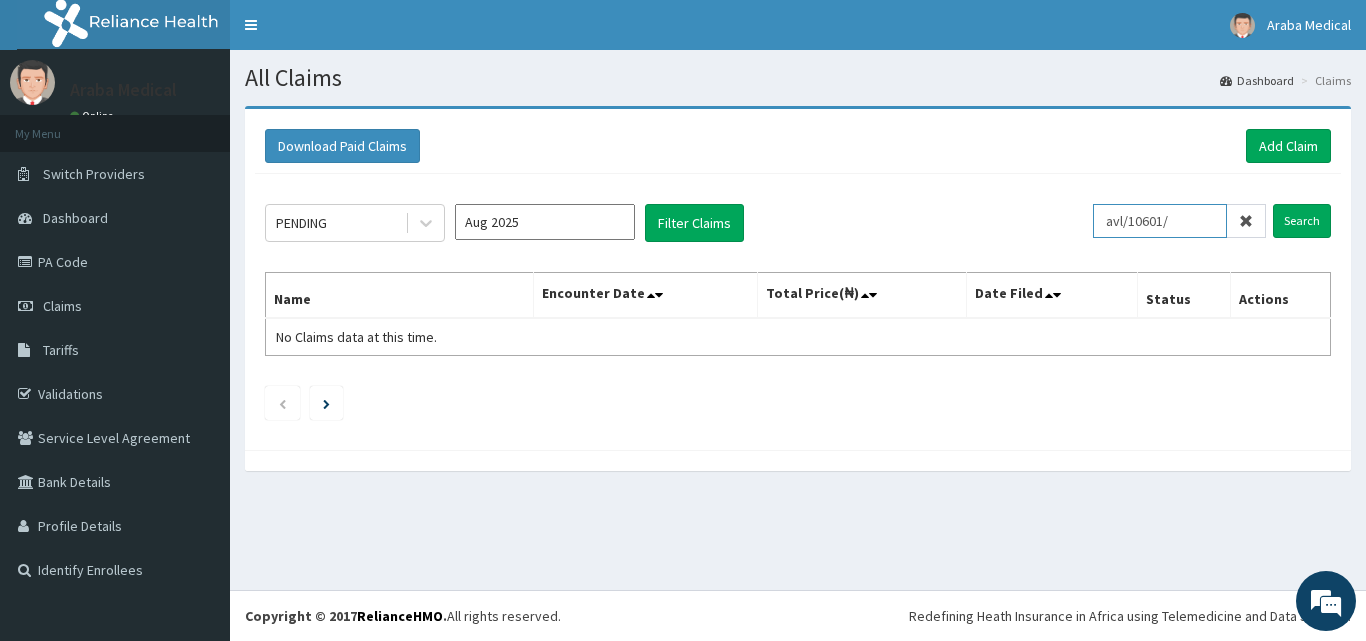 scroll, scrollTop: 0, scrollLeft: 0, axis: both 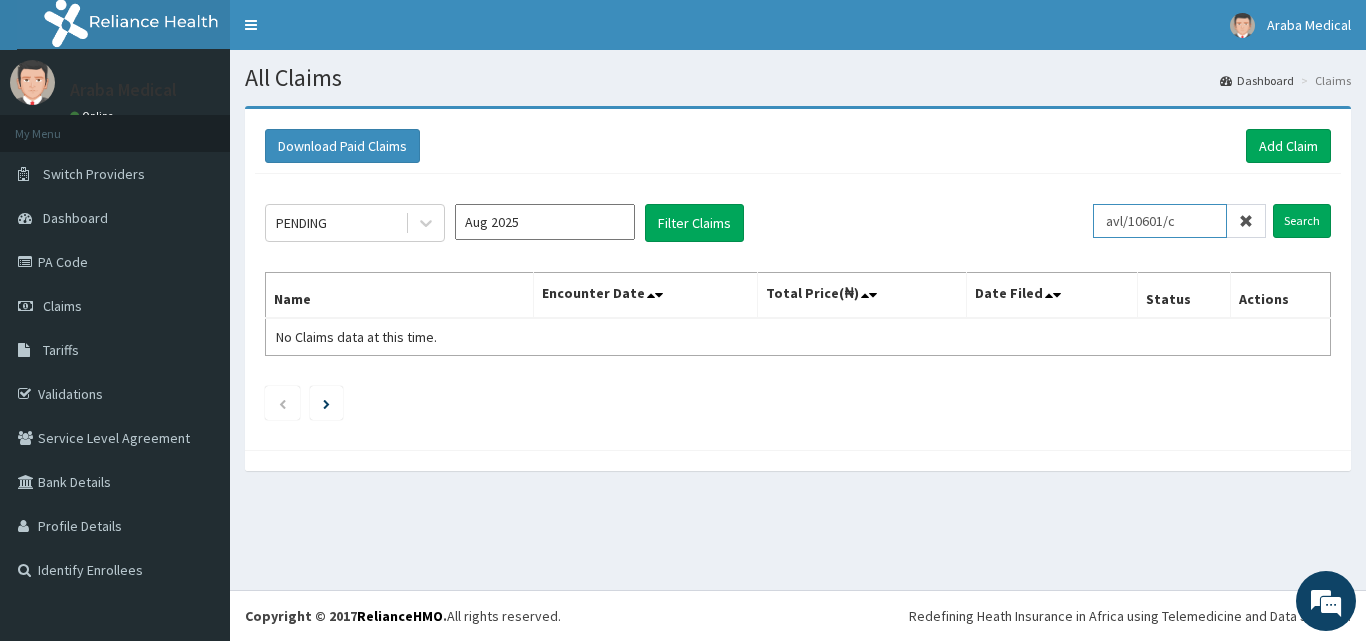 click on "Search" at bounding box center (1302, 221) 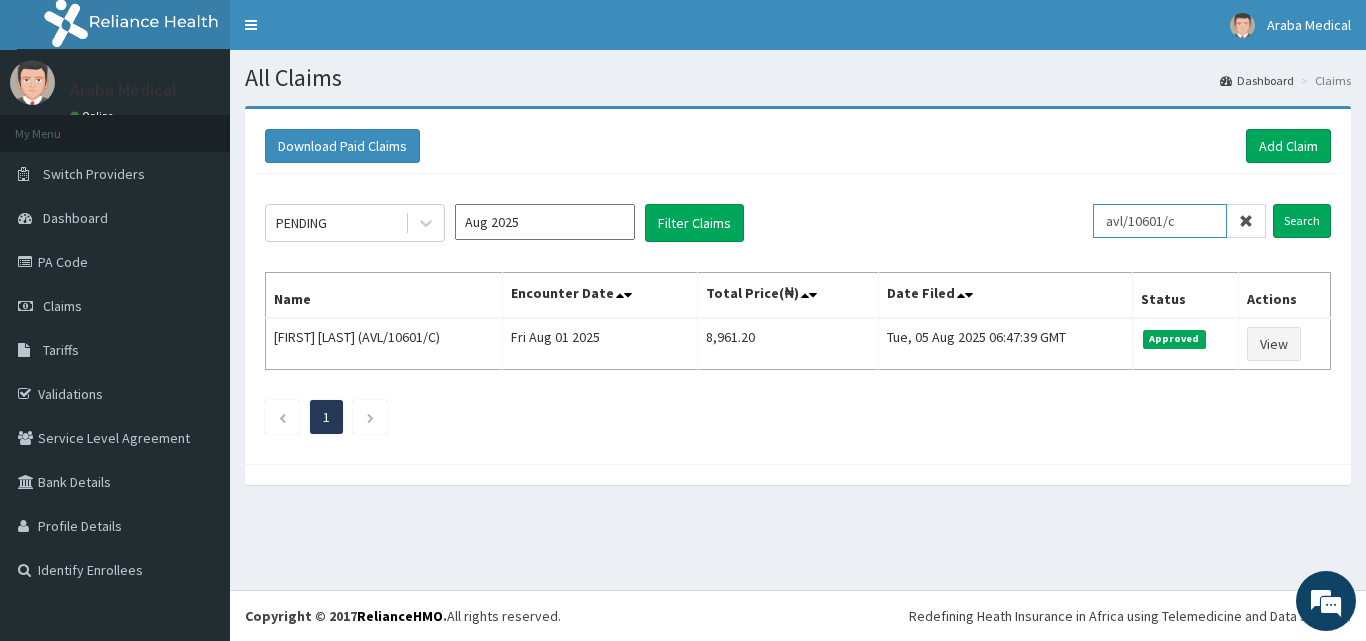 drag, startPoint x: 1200, startPoint y: 226, endPoint x: 995, endPoint y: 205, distance: 206.0728 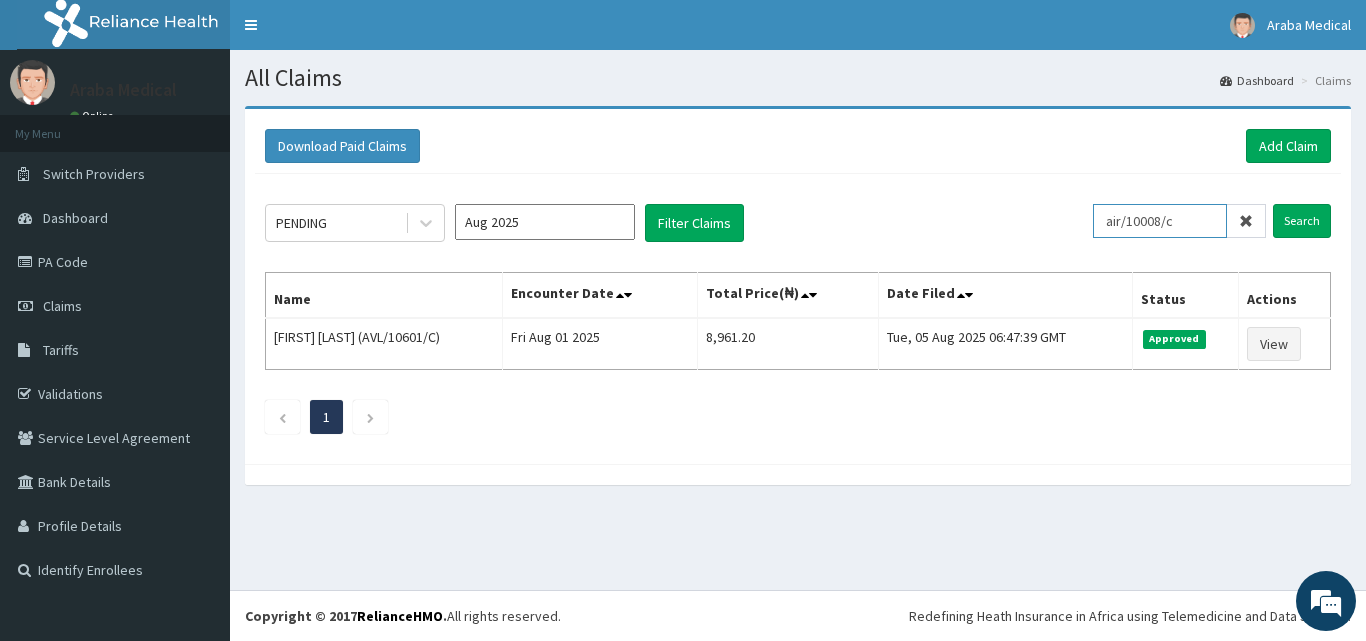 click on "Search" at bounding box center (1302, 221) 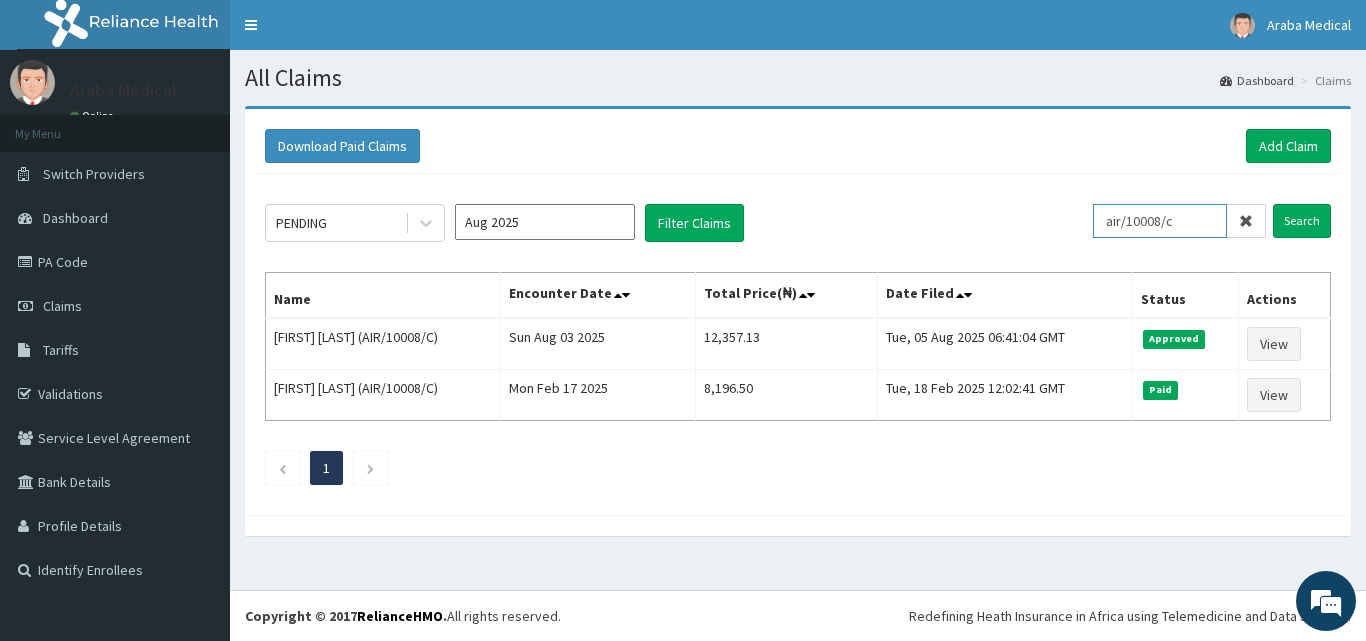 drag, startPoint x: 1215, startPoint y: 226, endPoint x: 1007, endPoint y: 198, distance: 209.87616 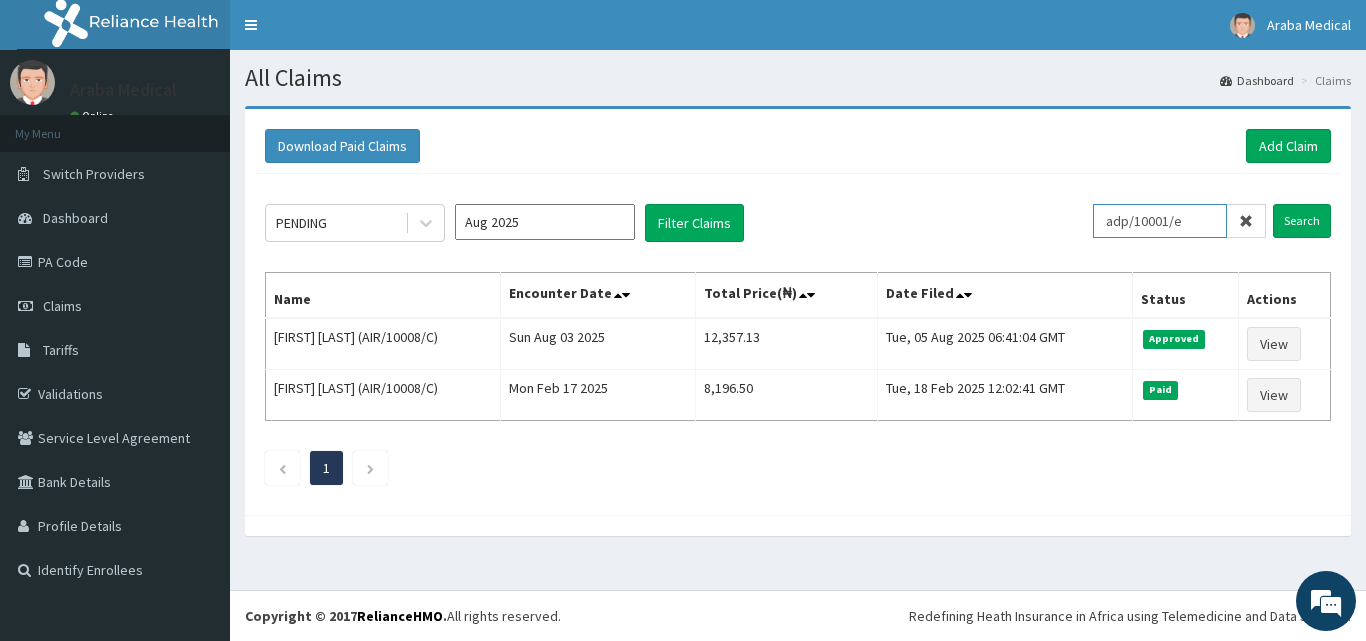 click on "Search" at bounding box center [1302, 221] 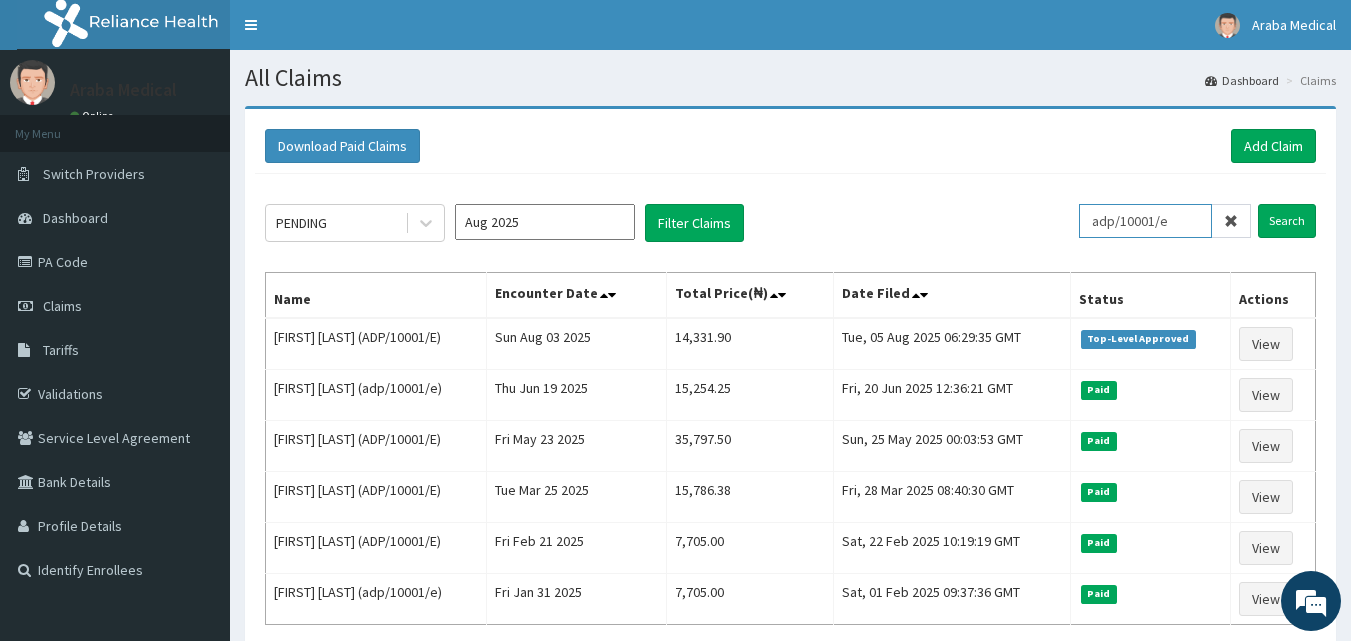 drag, startPoint x: 1186, startPoint y: 215, endPoint x: 979, endPoint y: 164, distance: 213.19006 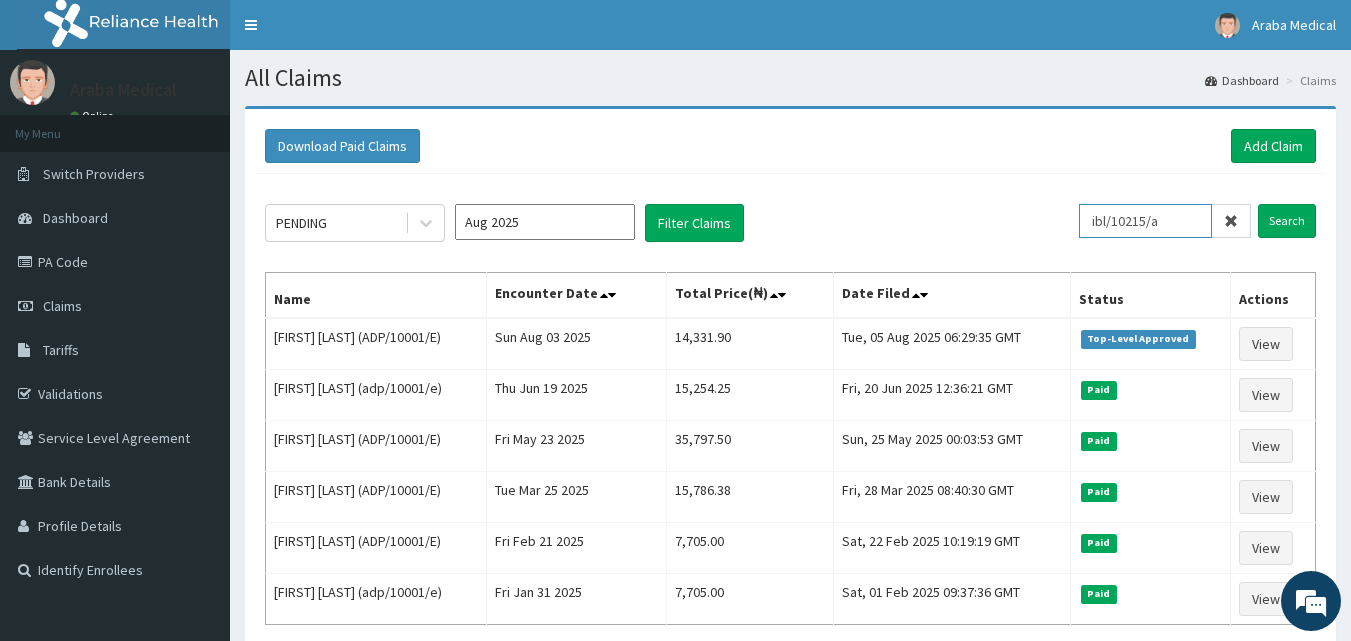 type on "ibl/10215/a" 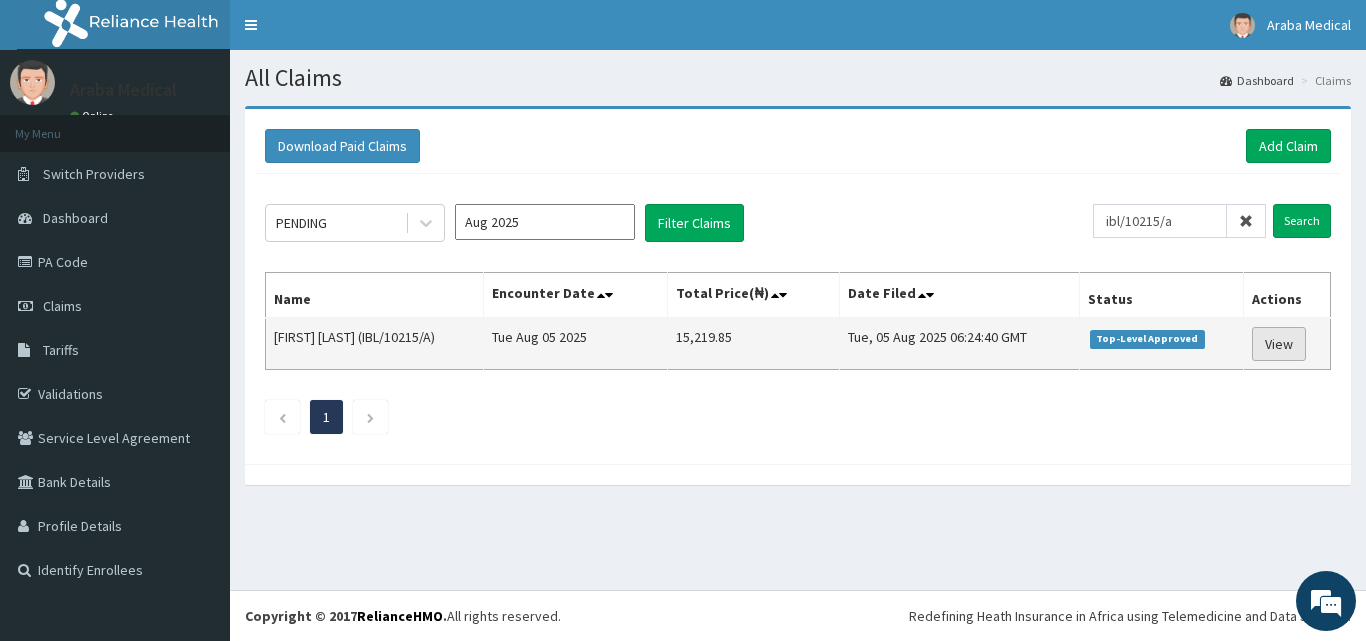 click on "View" at bounding box center [1279, 344] 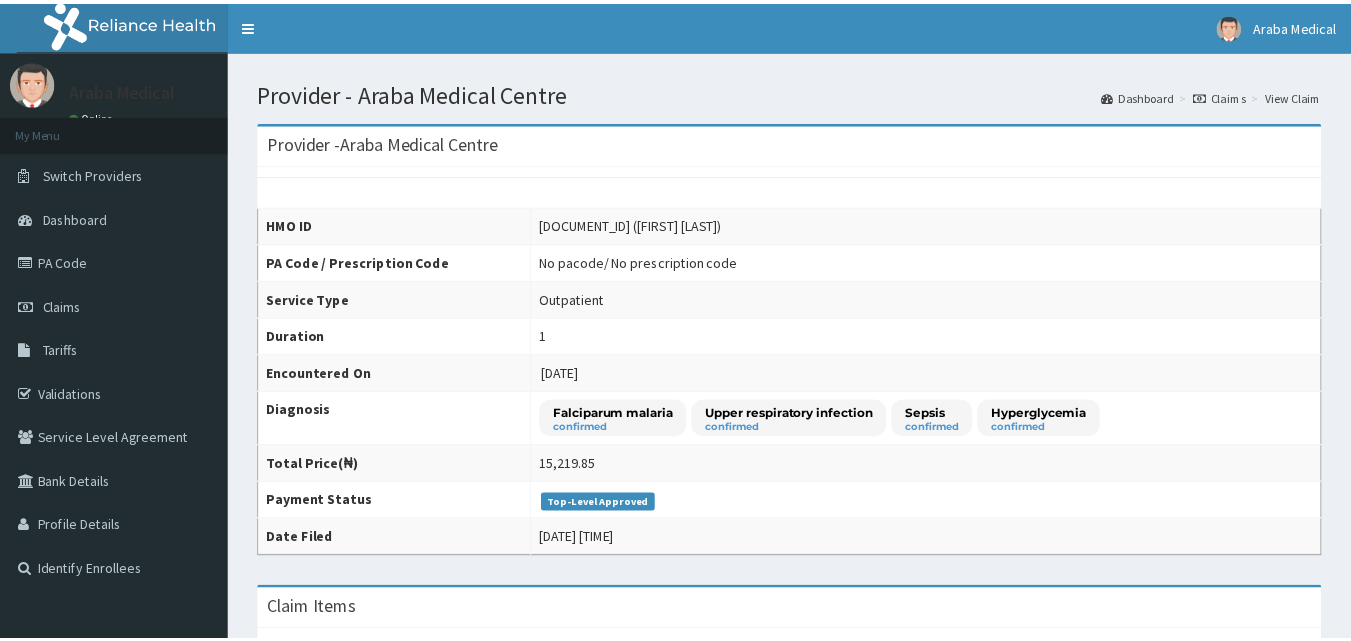 scroll, scrollTop: 100, scrollLeft: 0, axis: vertical 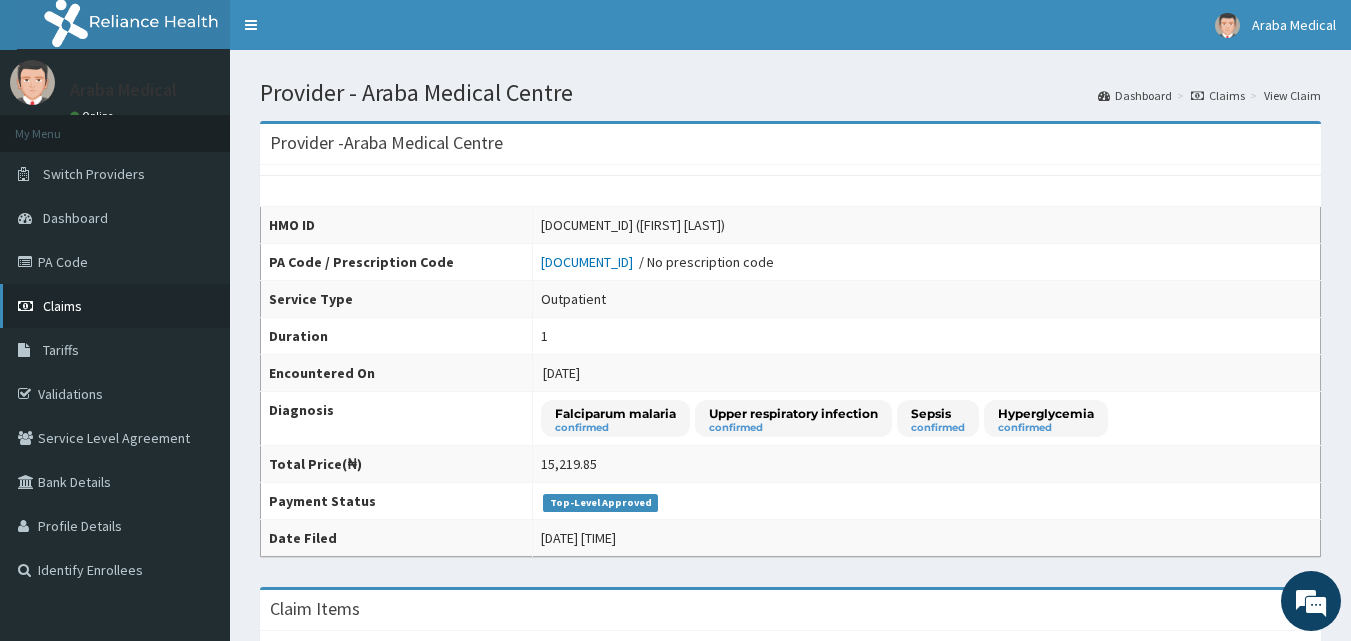click on "Claims" at bounding box center (115, 306) 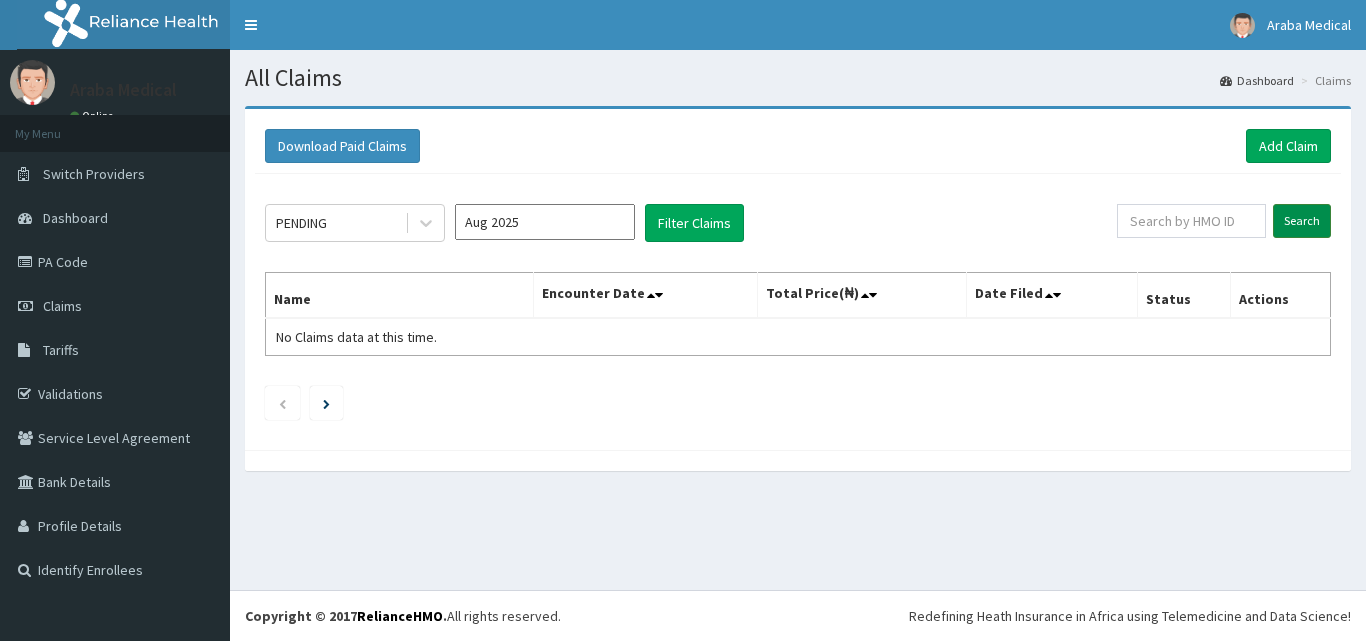 scroll, scrollTop: 0, scrollLeft: 0, axis: both 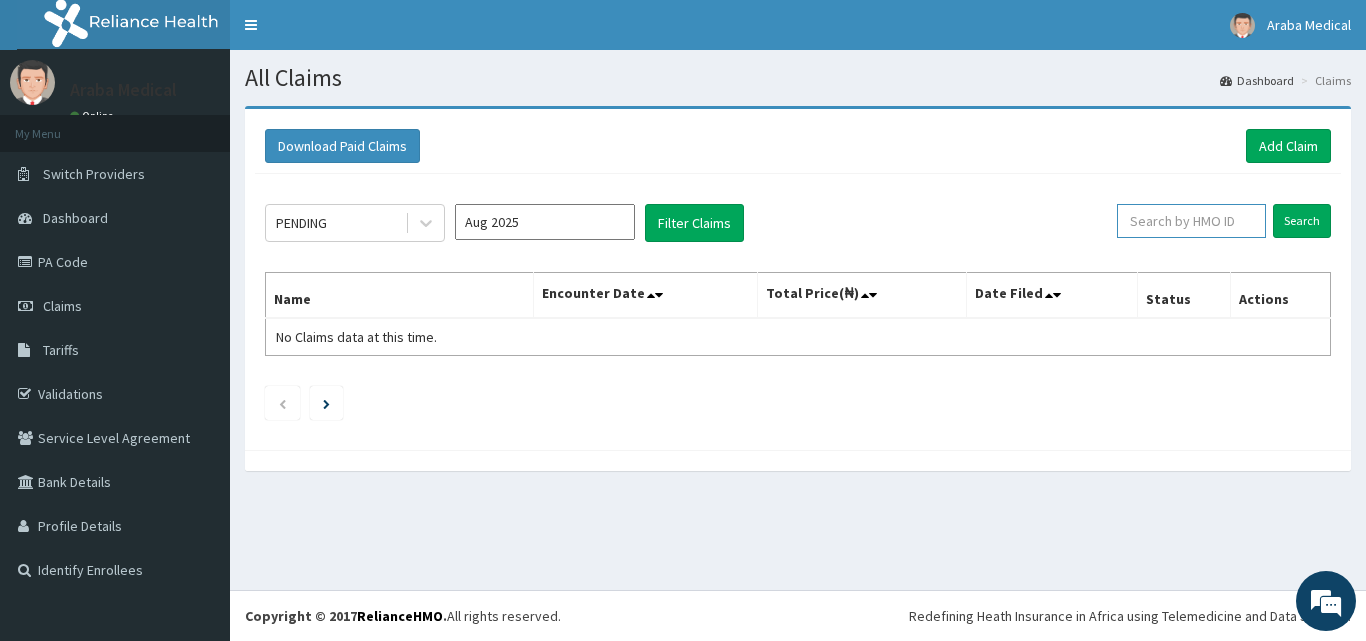 click at bounding box center [1191, 221] 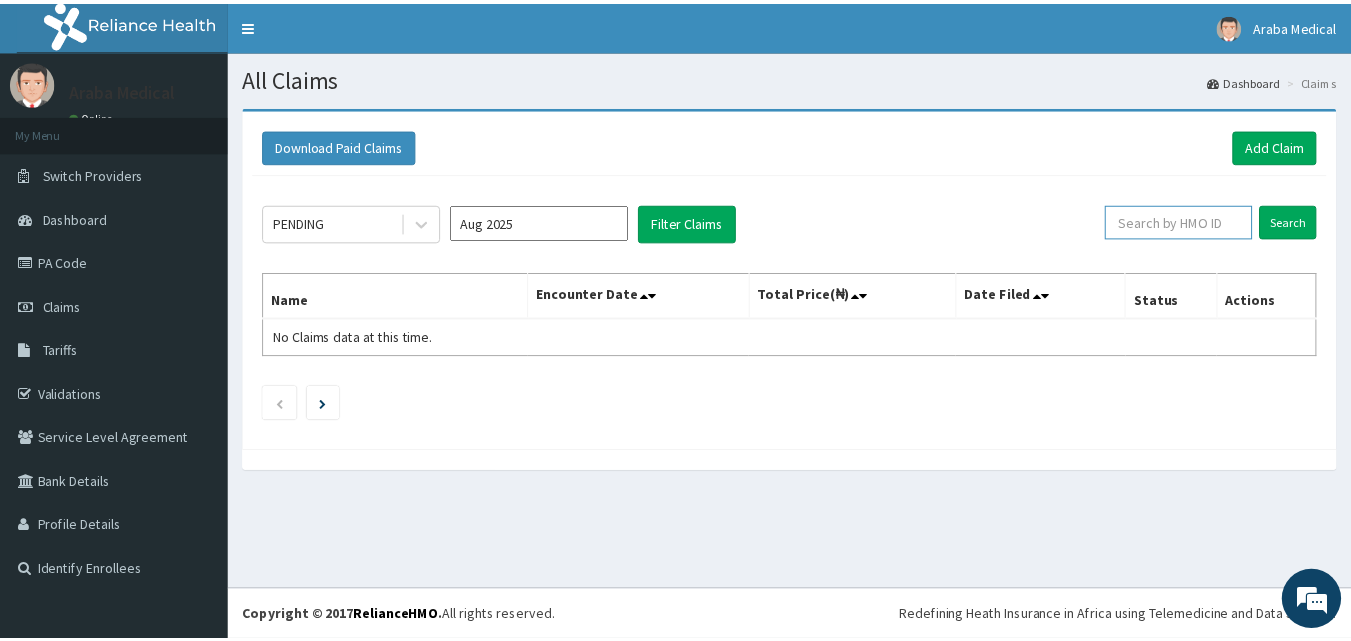 scroll, scrollTop: 0, scrollLeft: 0, axis: both 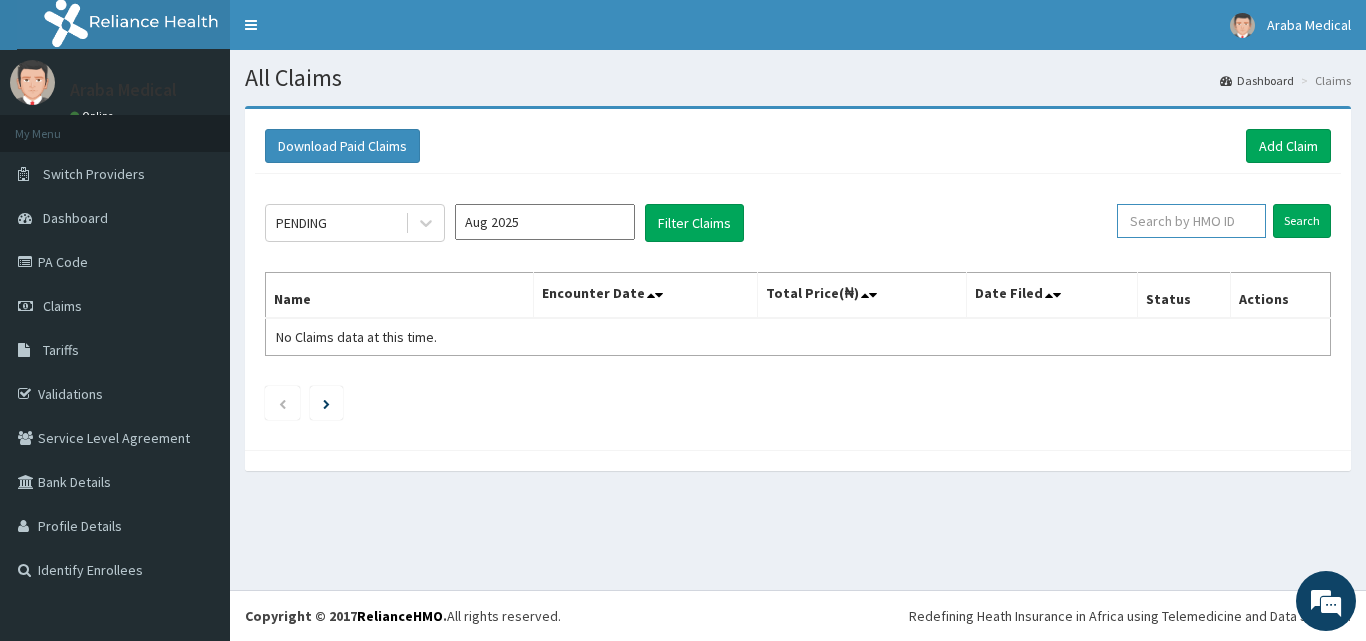 click at bounding box center (1191, 221) 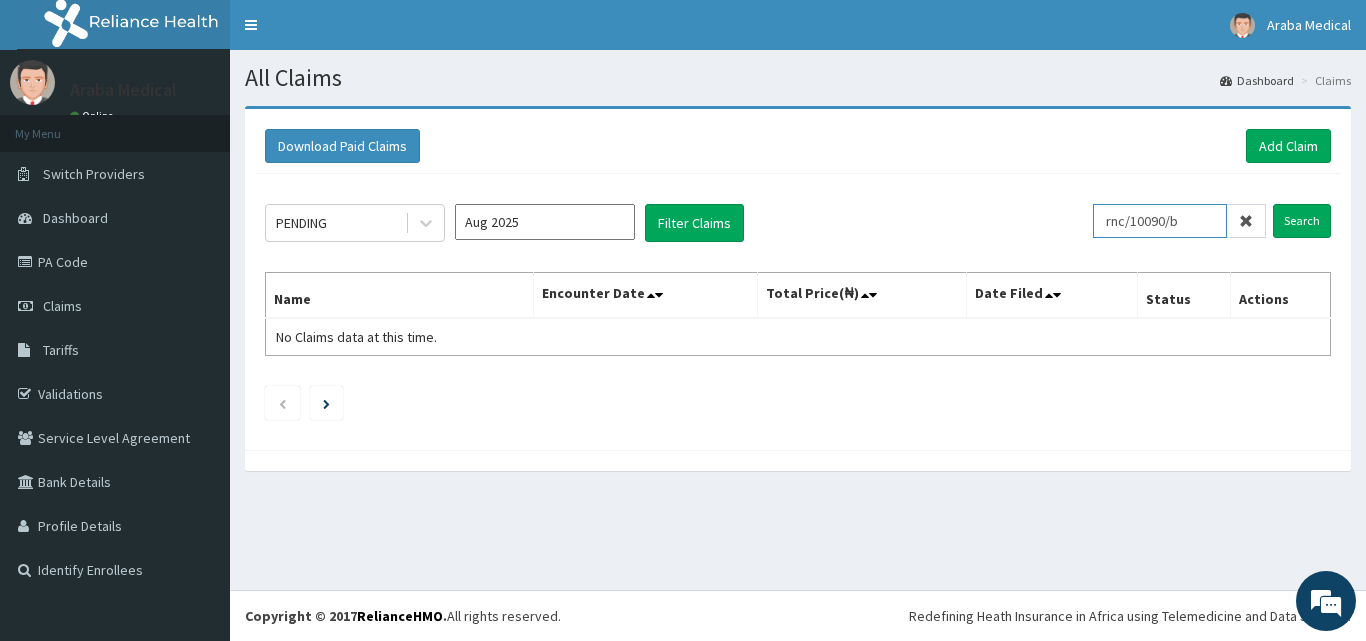 click on "Search" at bounding box center [1302, 221] 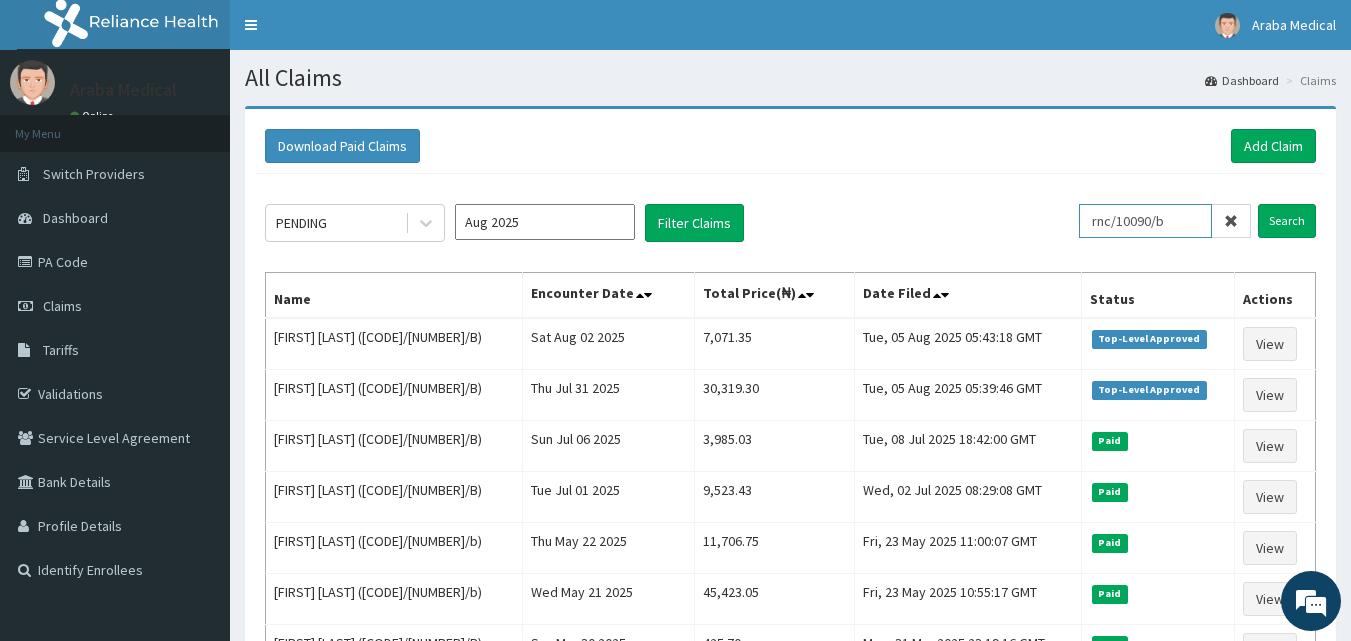 click on "rnc/10090/b" at bounding box center (1145, 221) 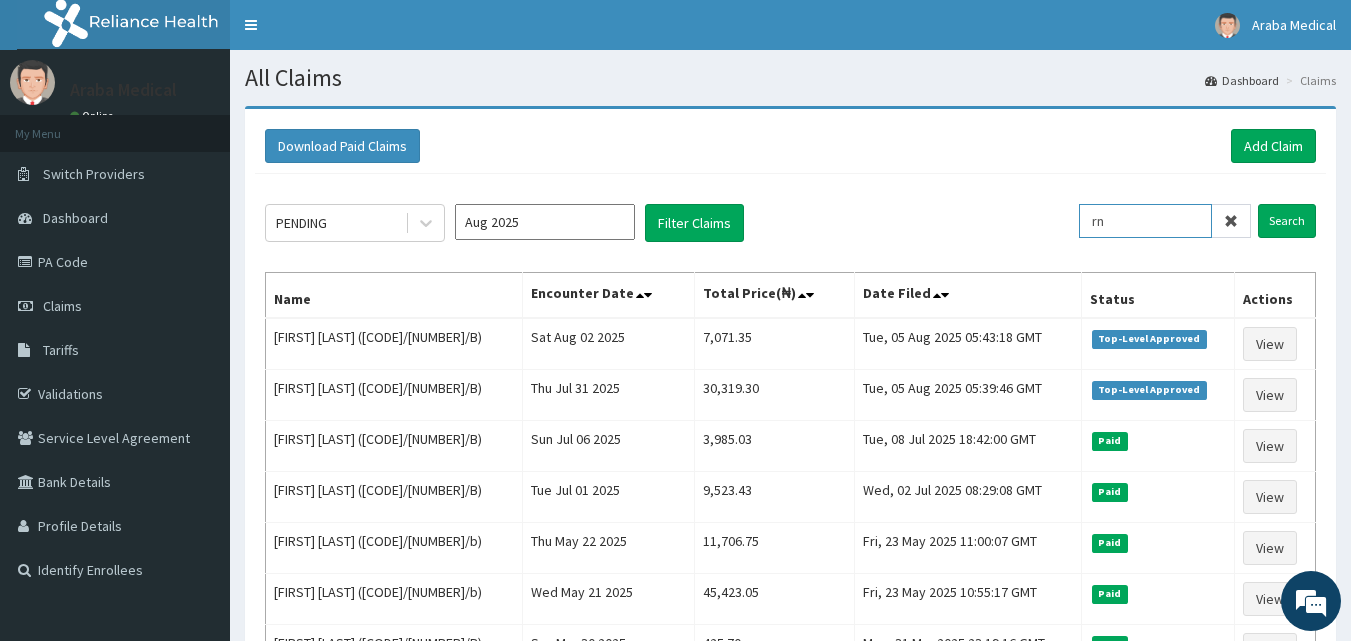 type on "r" 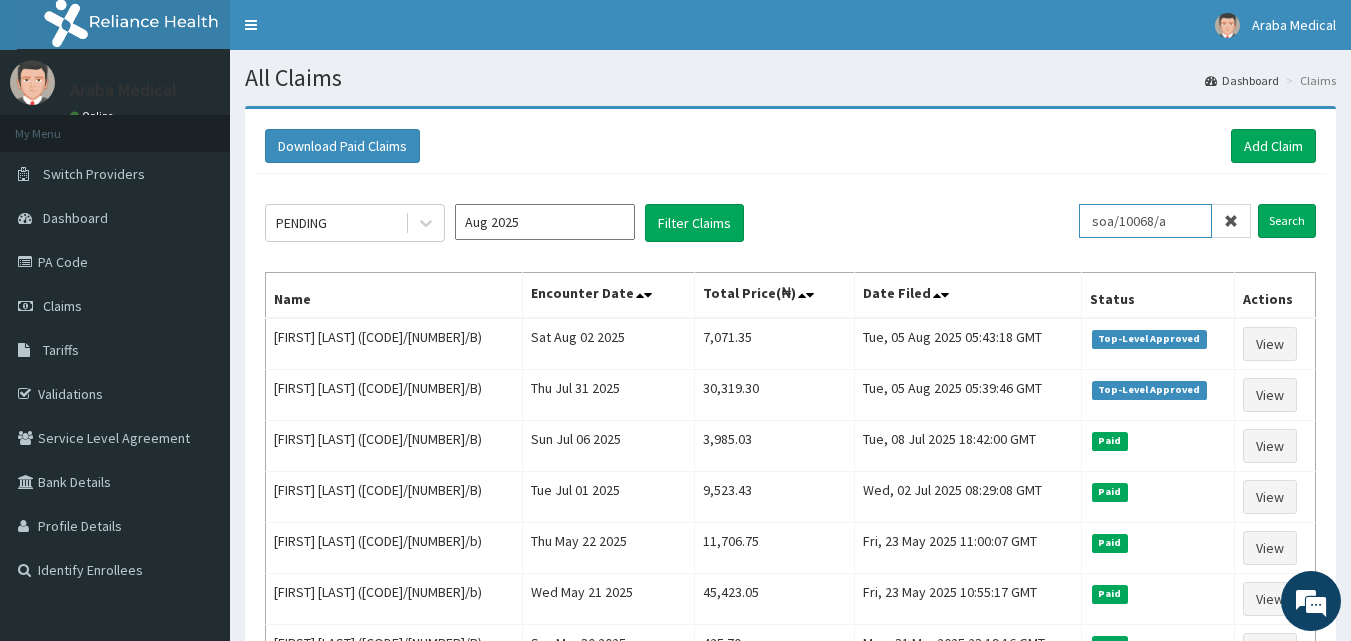 click on "Search" at bounding box center (1287, 221) 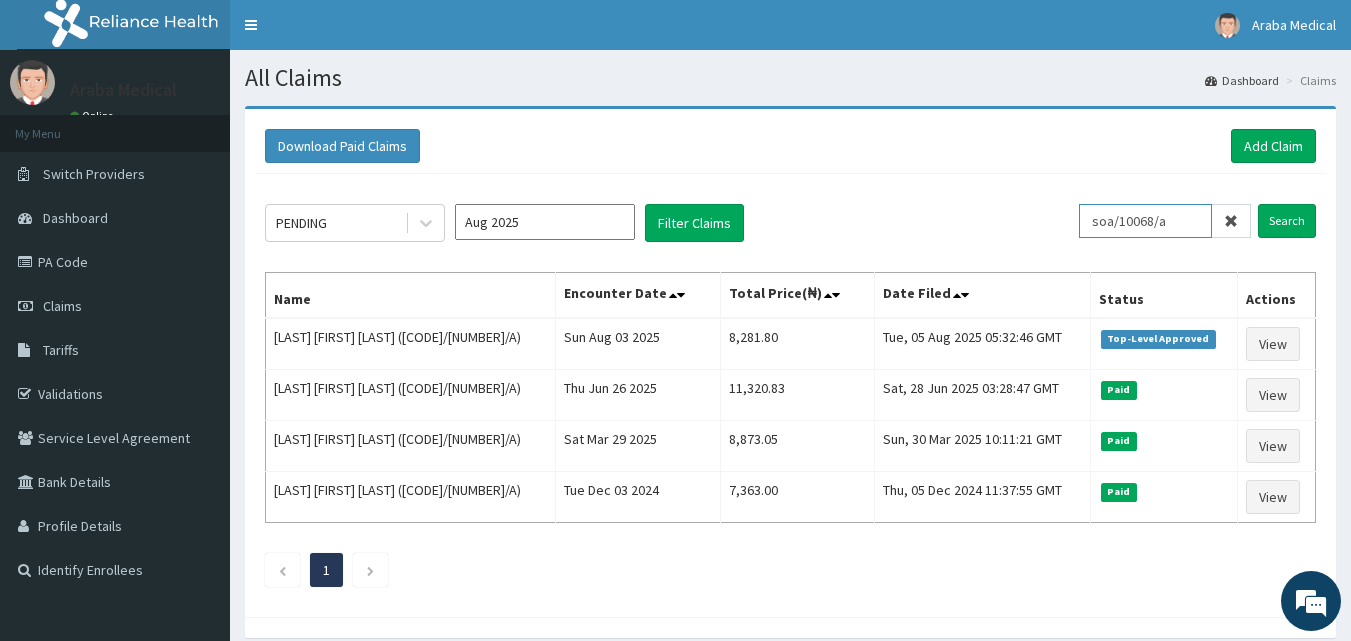 drag, startPoint x: 1198, startPoint y: 221, endPoint x: 1097, endPoint y: 201, distance: 102.96116 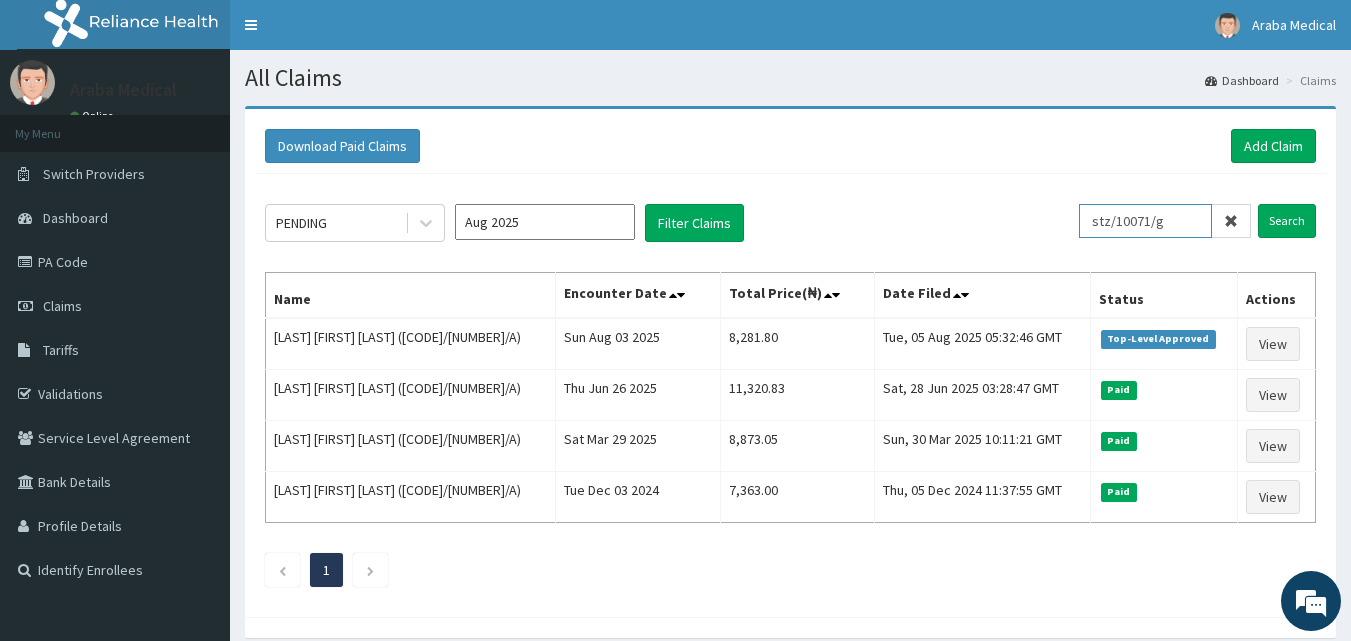 click on "Search" at bounding box center [1287, 221] 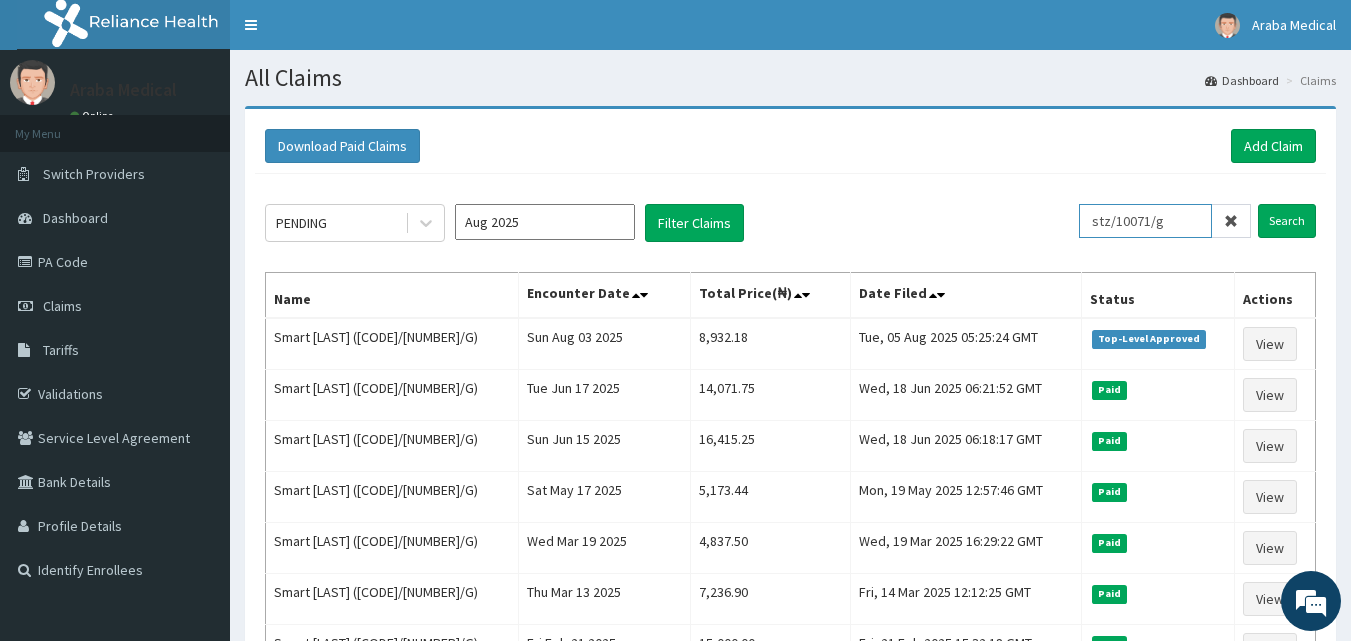 drag, startPoint x: 1196, startPoint y: 221, endPoint x: 1012, endPoint y: 184, distance: 187.68324 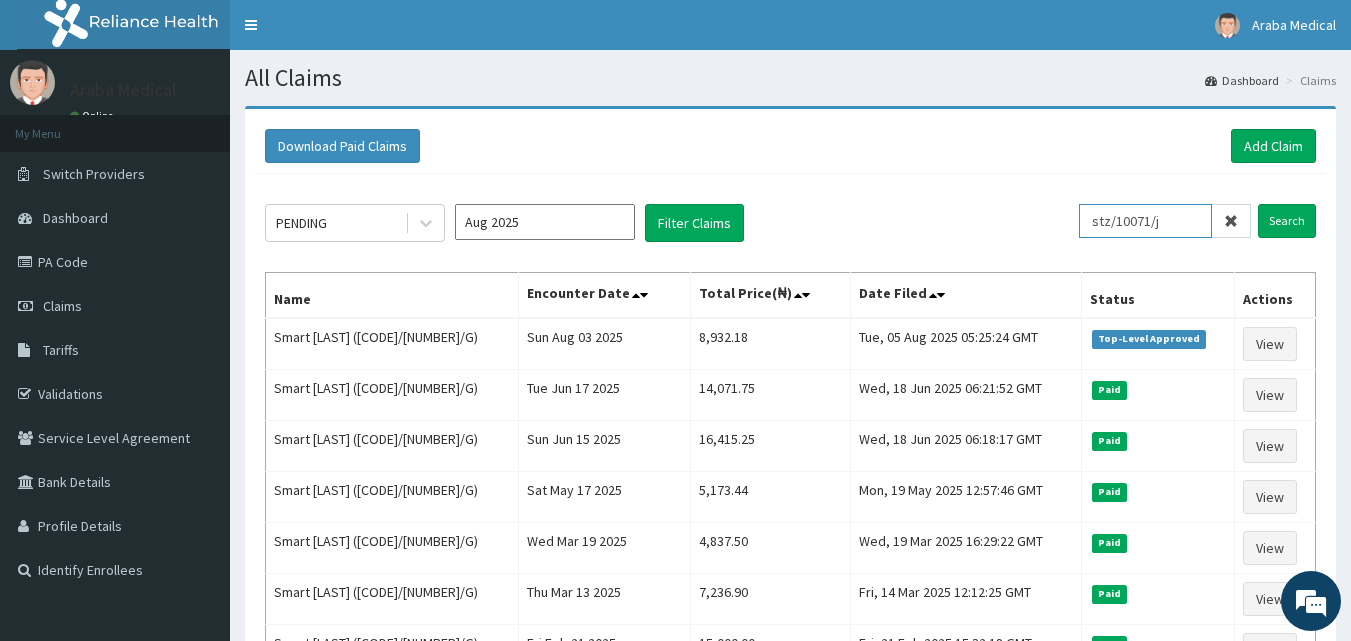 click on "Search" at bounding box center [1287, 221] 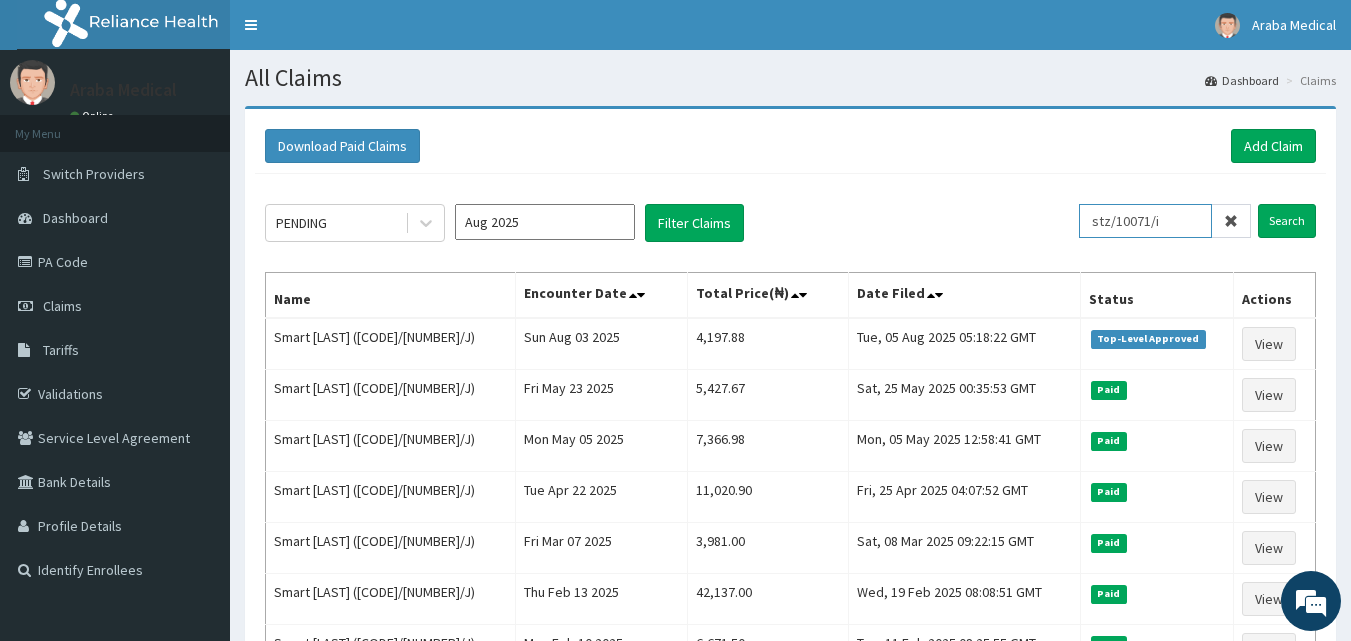 click on "Search" at bounding box center [1287, 221] 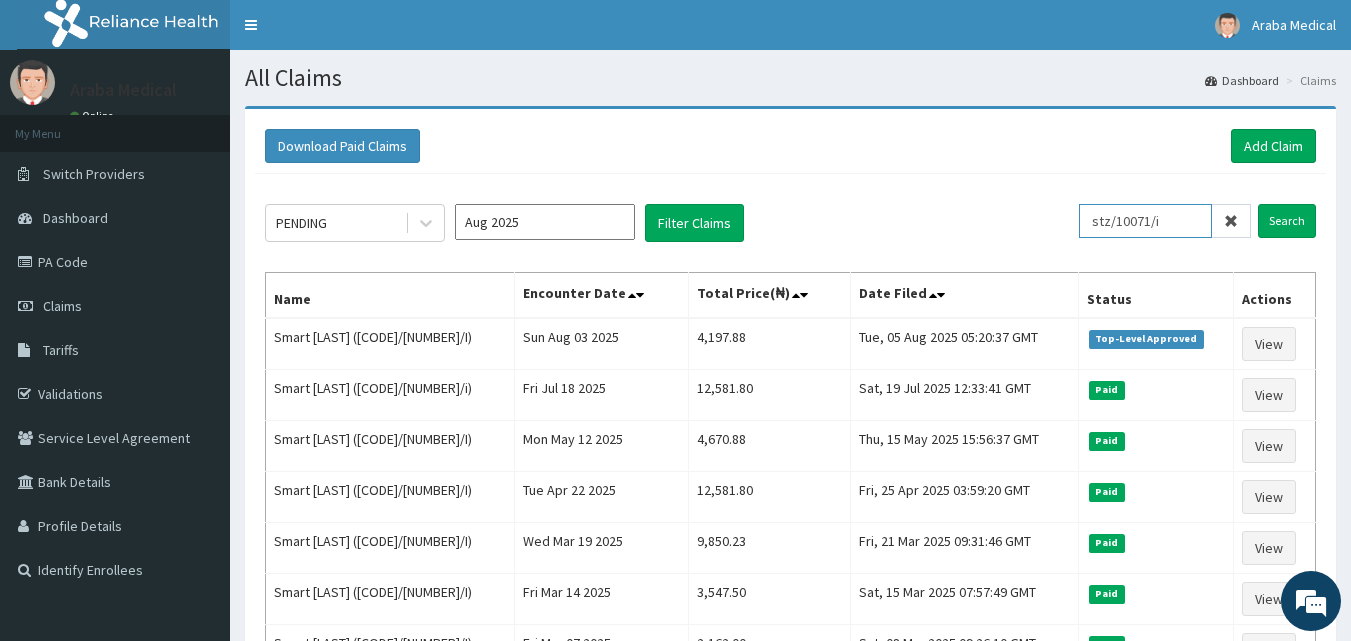 drag, startPoint x: 1044, startPoint y: 216, endPoint x: 868, endPoint y: 215, distance: 176.00284 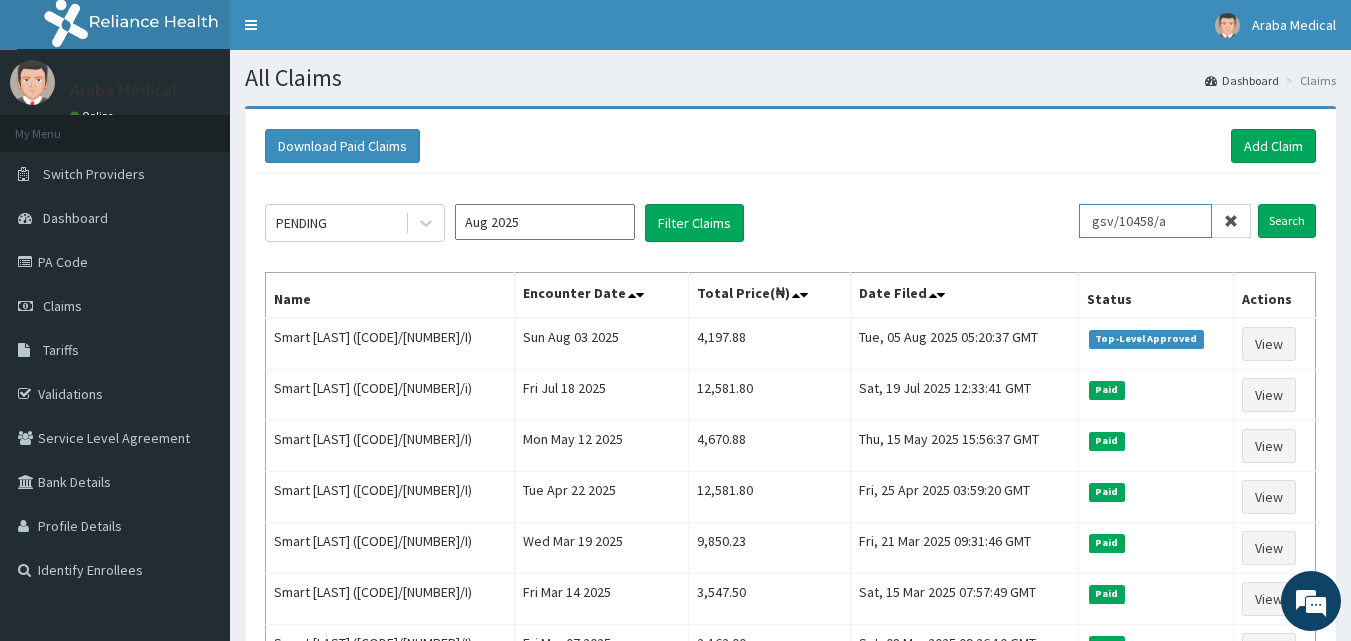 type on "gsv/10458/a" 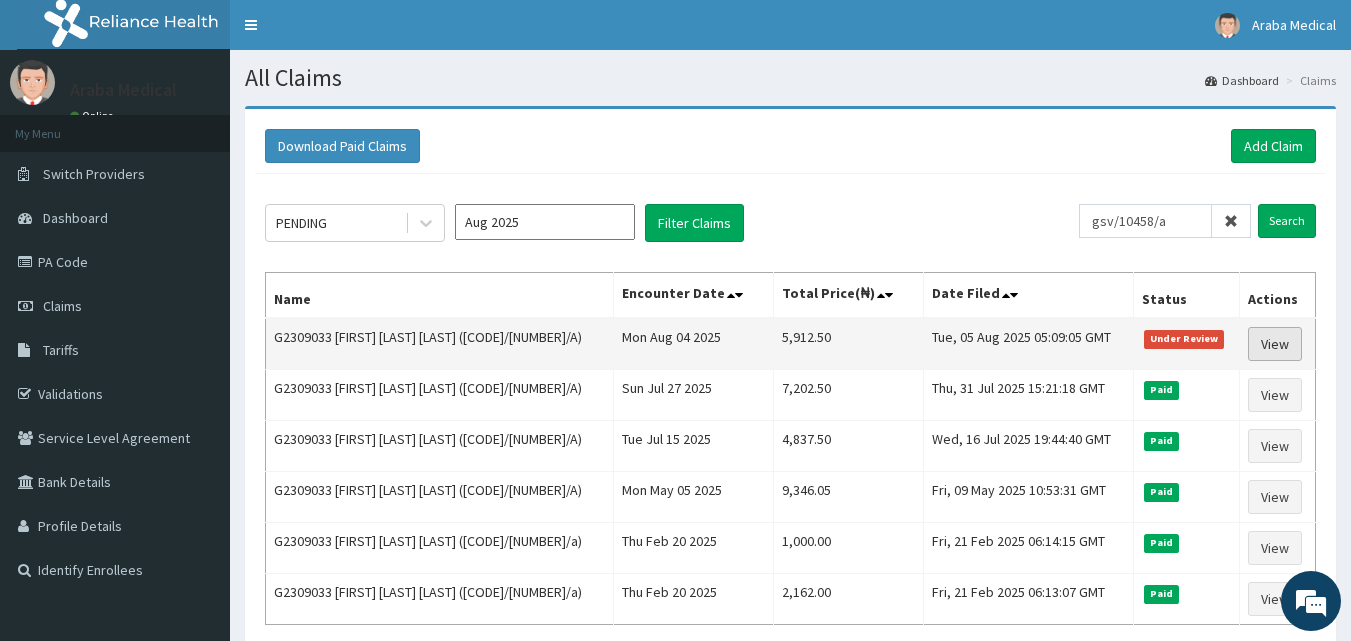 click on "View" at bounding box center (1275, 344) 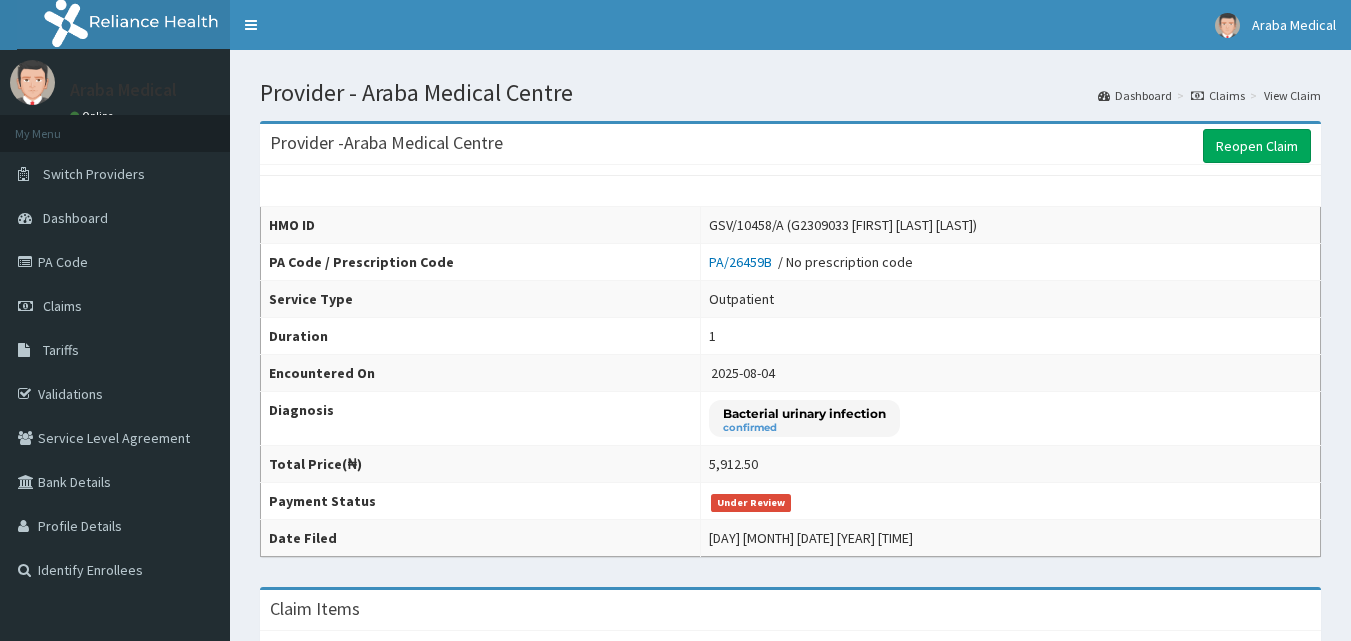 scroll, scrollTop: 400, scrollLeft: 0, axis: vertical 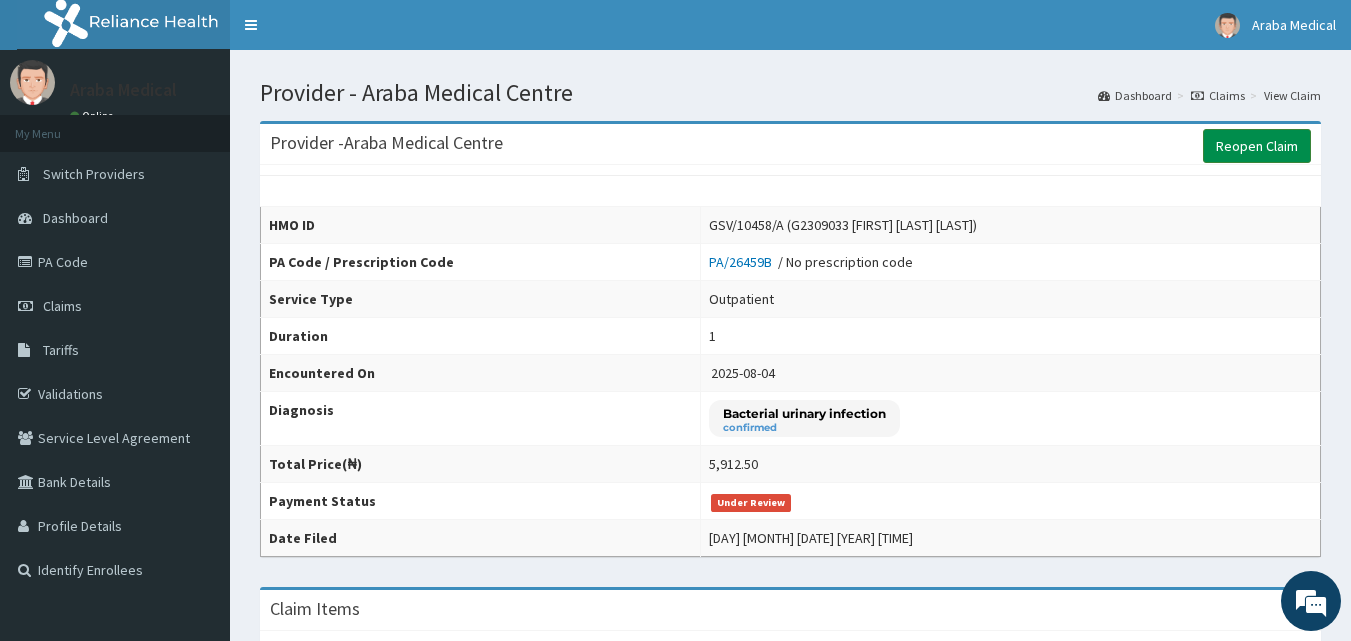 click on "Reopen Claim" at bounding box center (1257, 146) 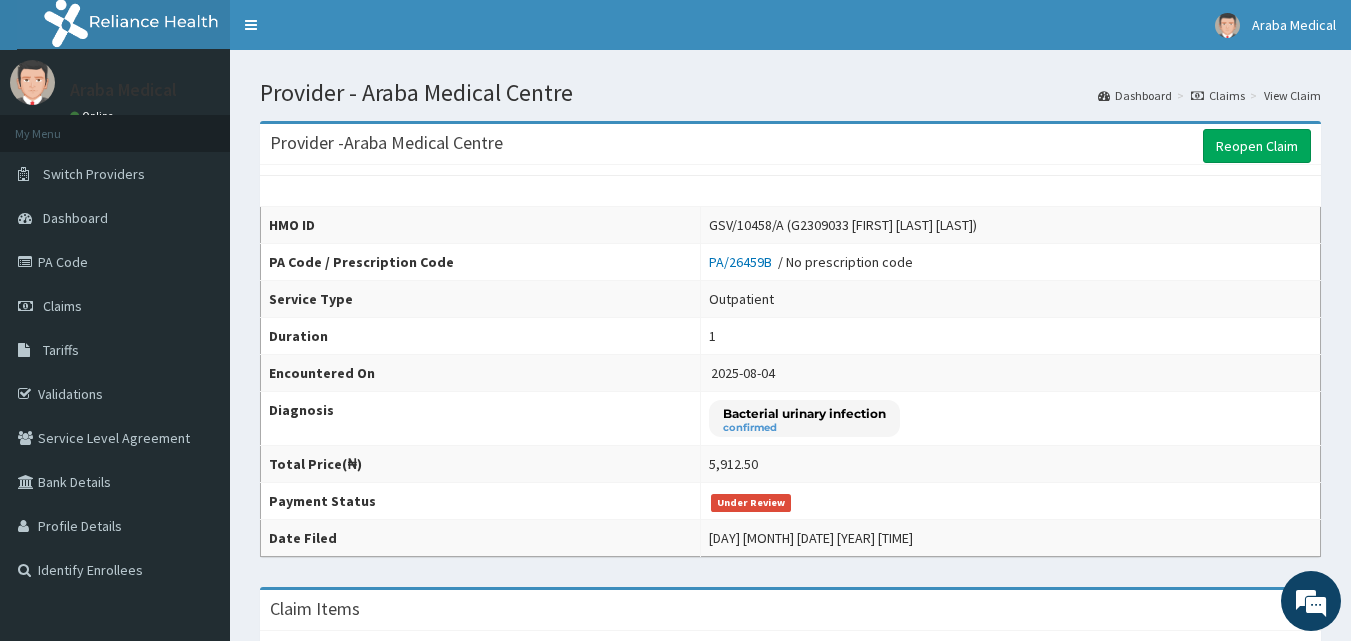 scroll, scrollTop: 88, scrollLeft: 0, axis: vertical 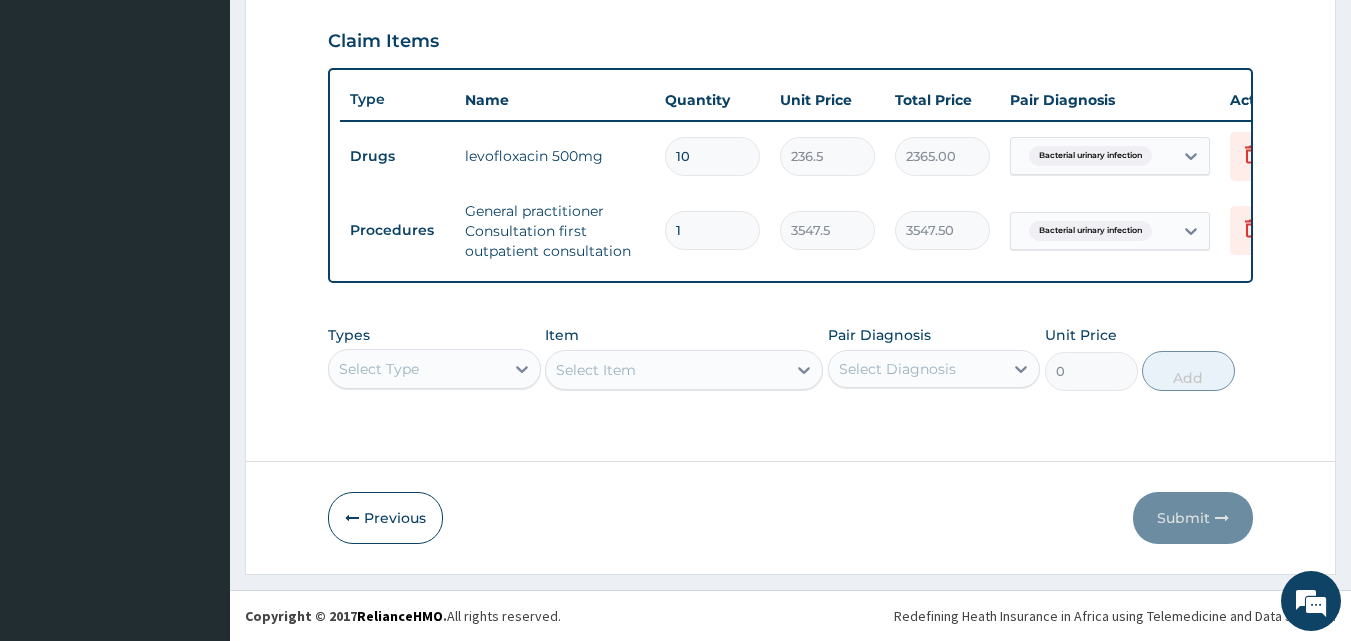 click 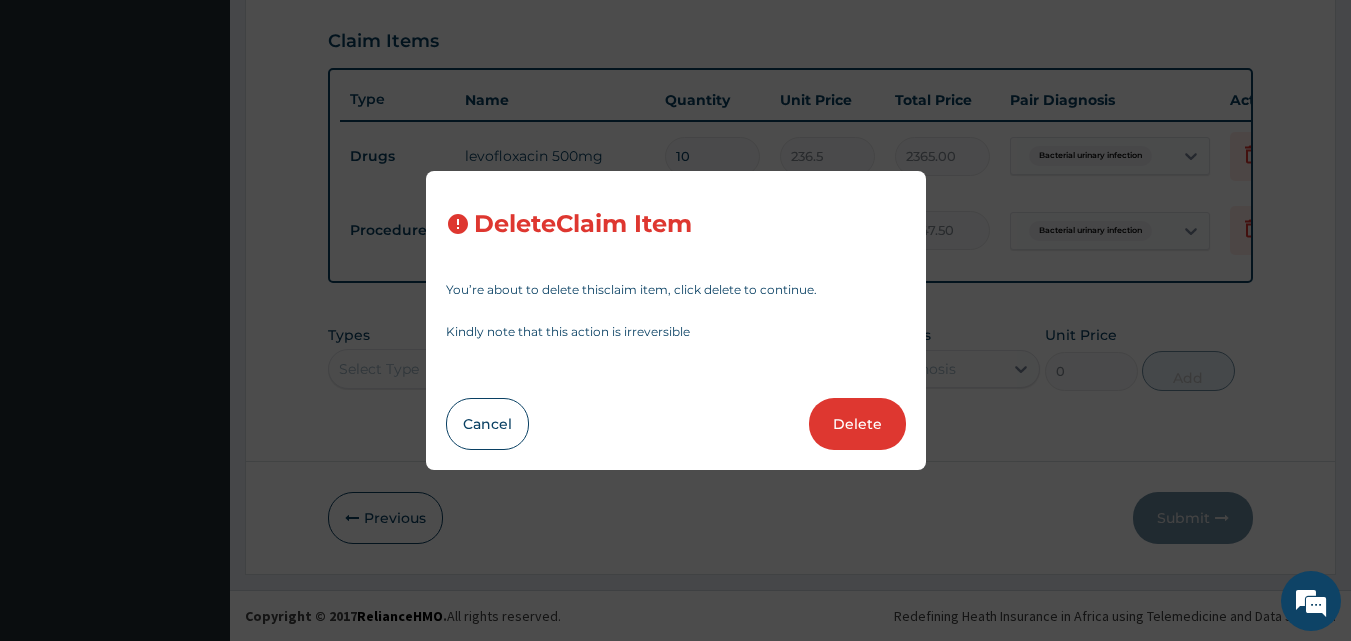 click on "Delete" at bounding box center (857, 424) 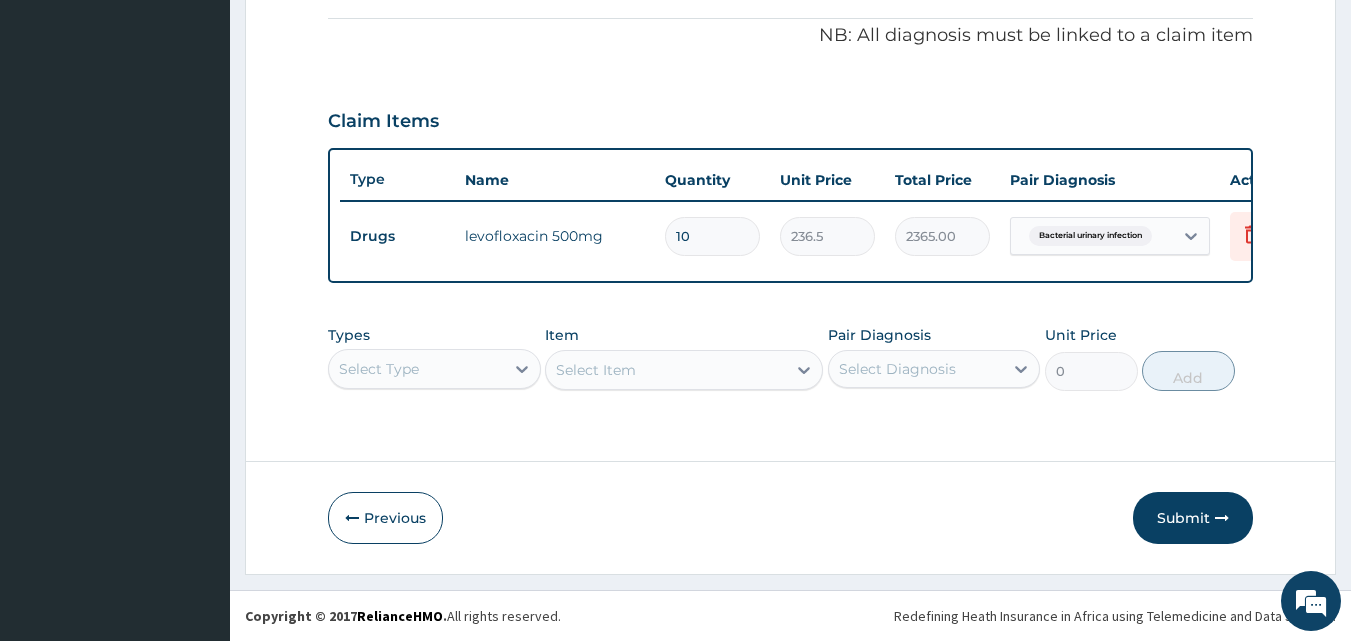 scroll, scrollTop: 611, scrollLeft: 0, axis: vertical 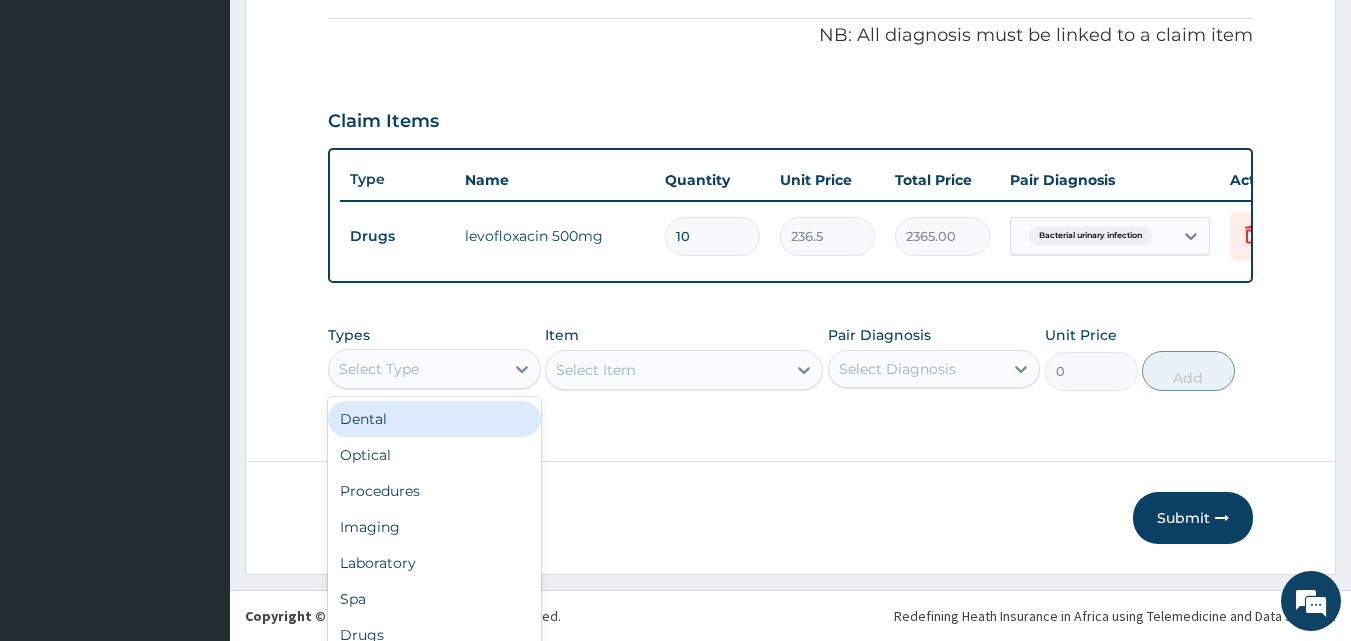 click on "option Dental focused, 1 of 10. 10 results available. Use Up and Down to choose options, press Enter to select the currently focused option, press Escape to exit the menu, press Tab to select the option and exit the menu. Select Type Dental Optical Procedures Imaging Laboratory Spa Drugs Immunizations Others Gym" at bounding box center [434, 369] 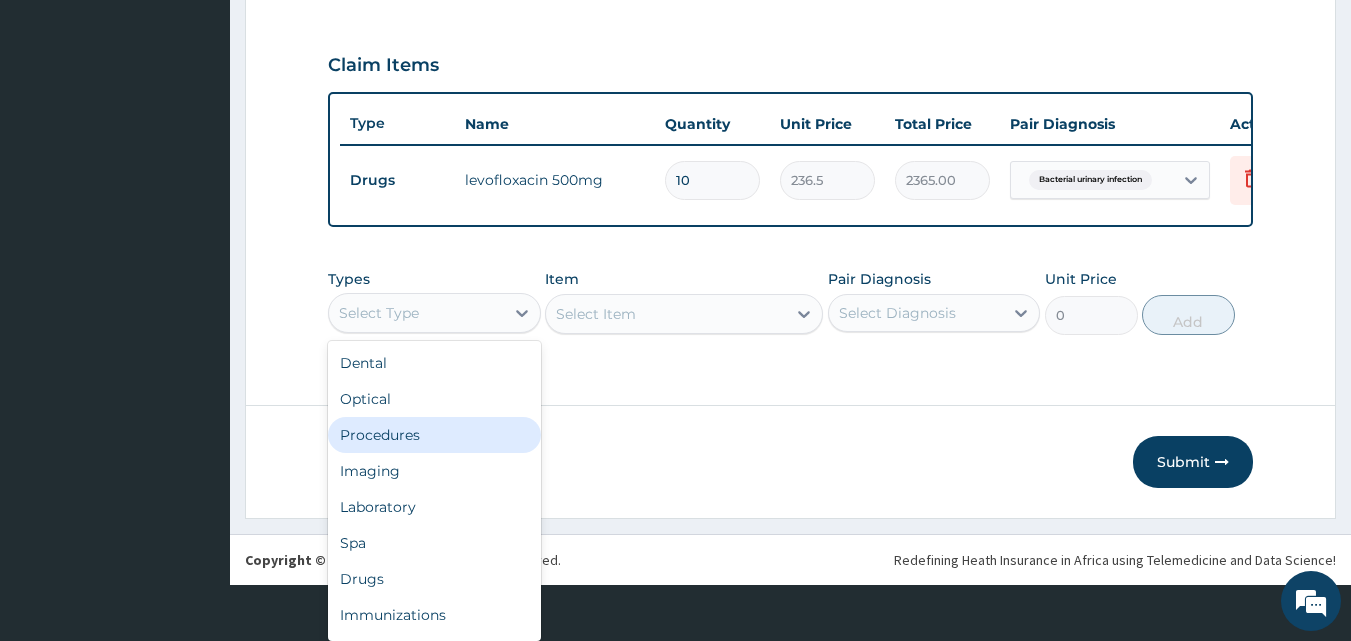 click on "Procedures" at bounding box center (434, 435) 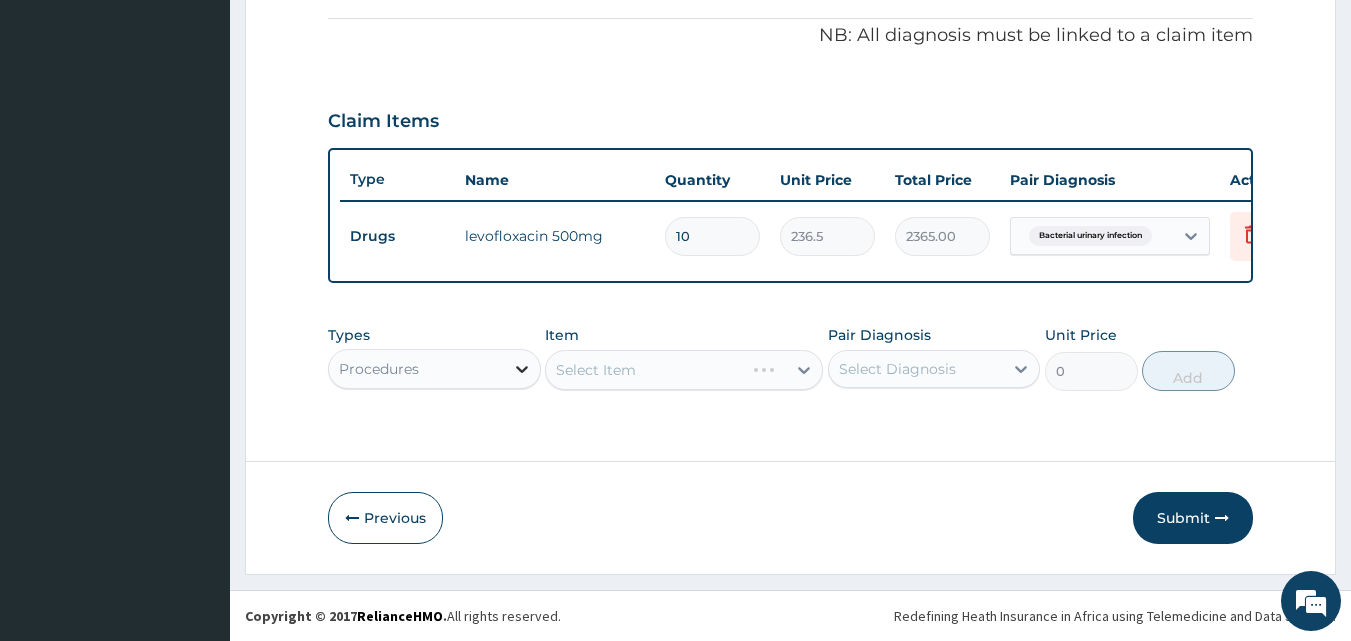 scroll, scrollTop: 0, scrollLeft: 0, axis: both 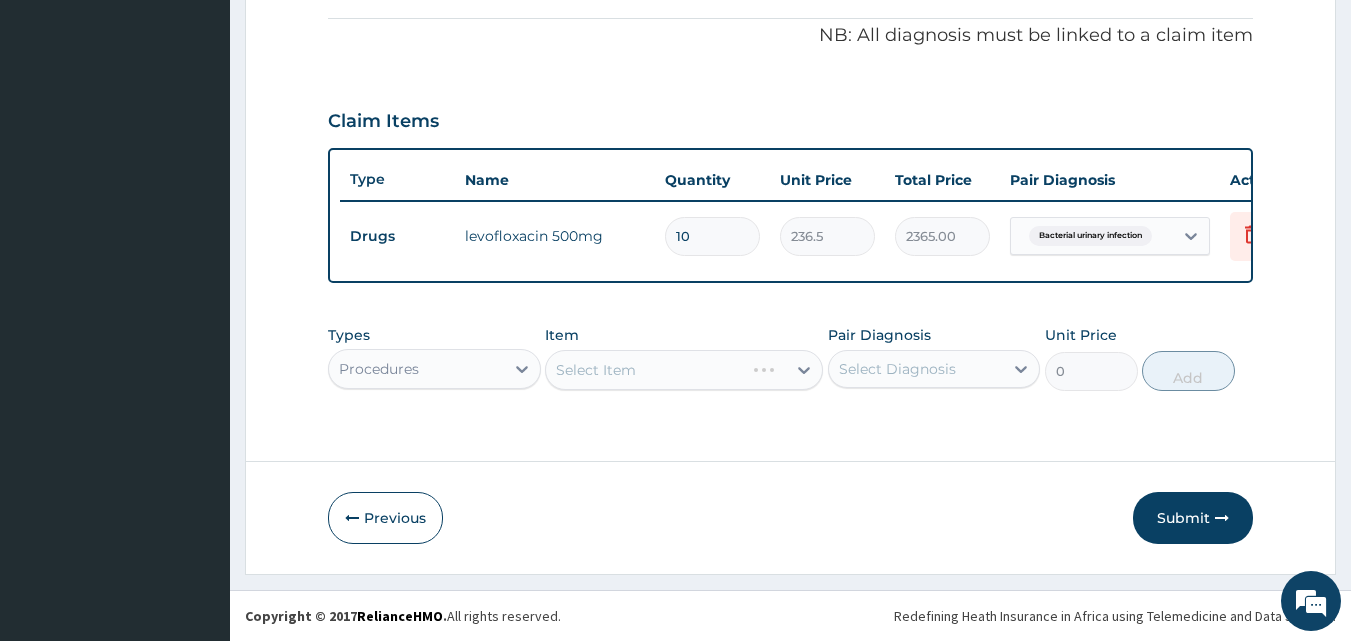 click on "Select Item" at bounding box center [684, 370] 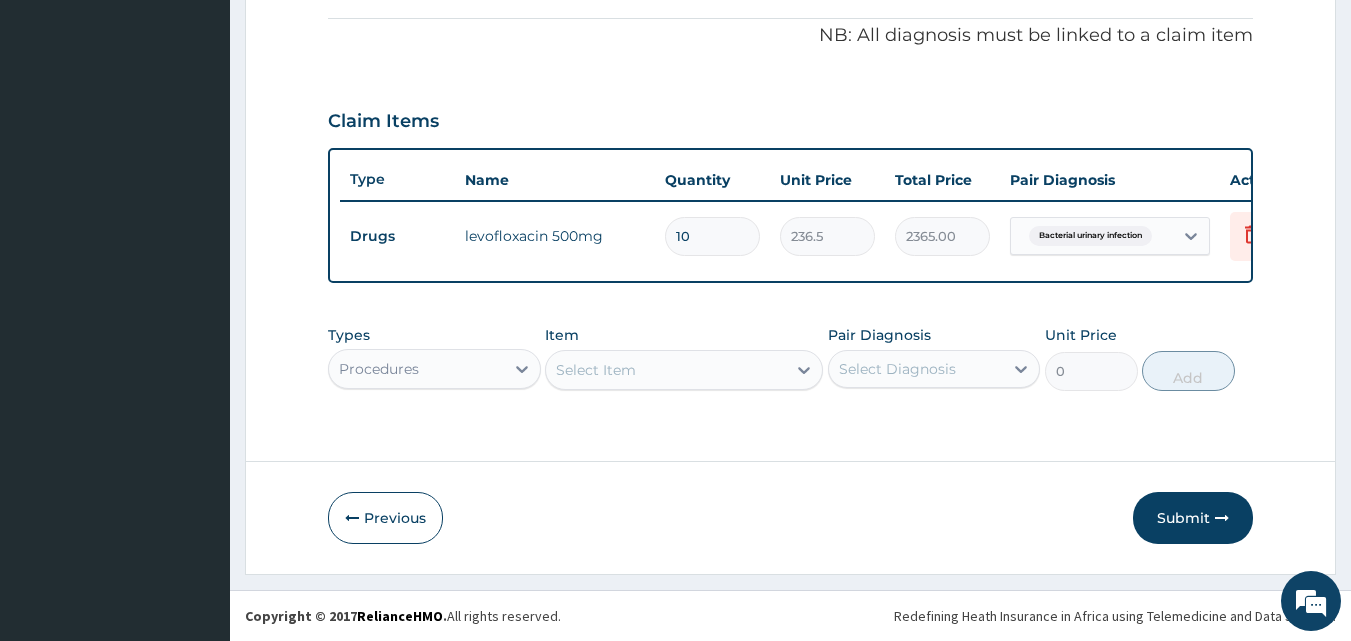 click on "Select Item" at bounding box center (596, 370) 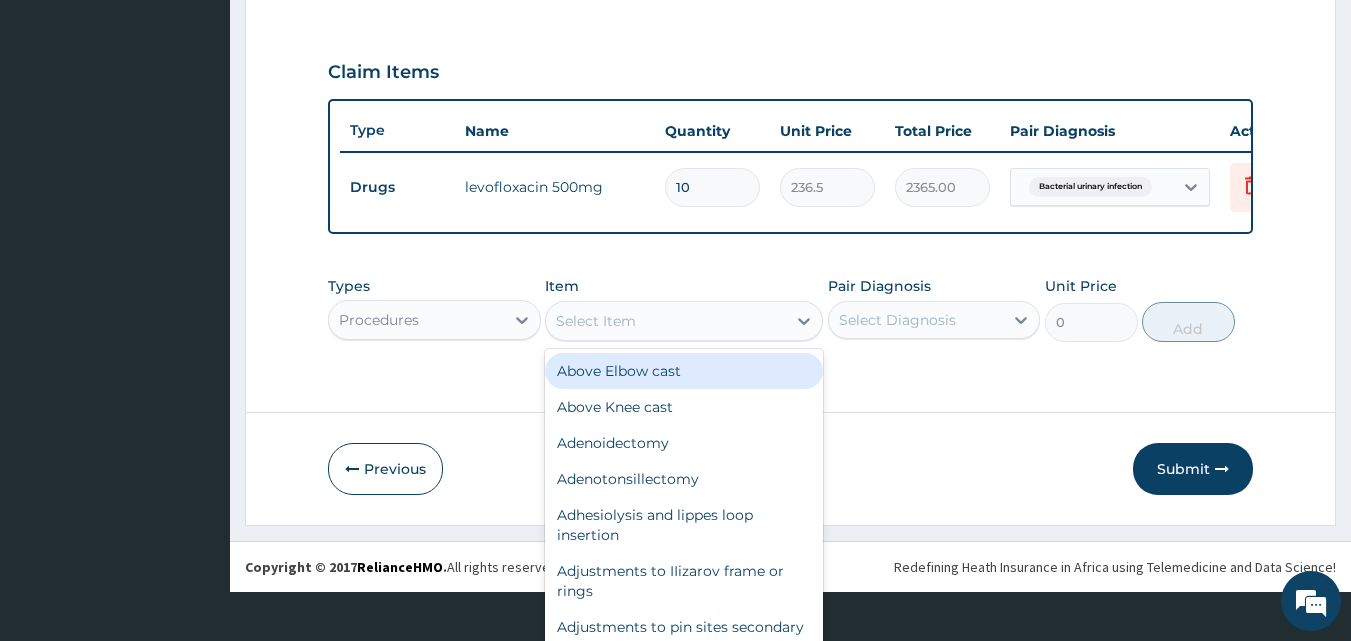 scroll, scrollTop: 57, scrollLeft: 0, axis: vertical 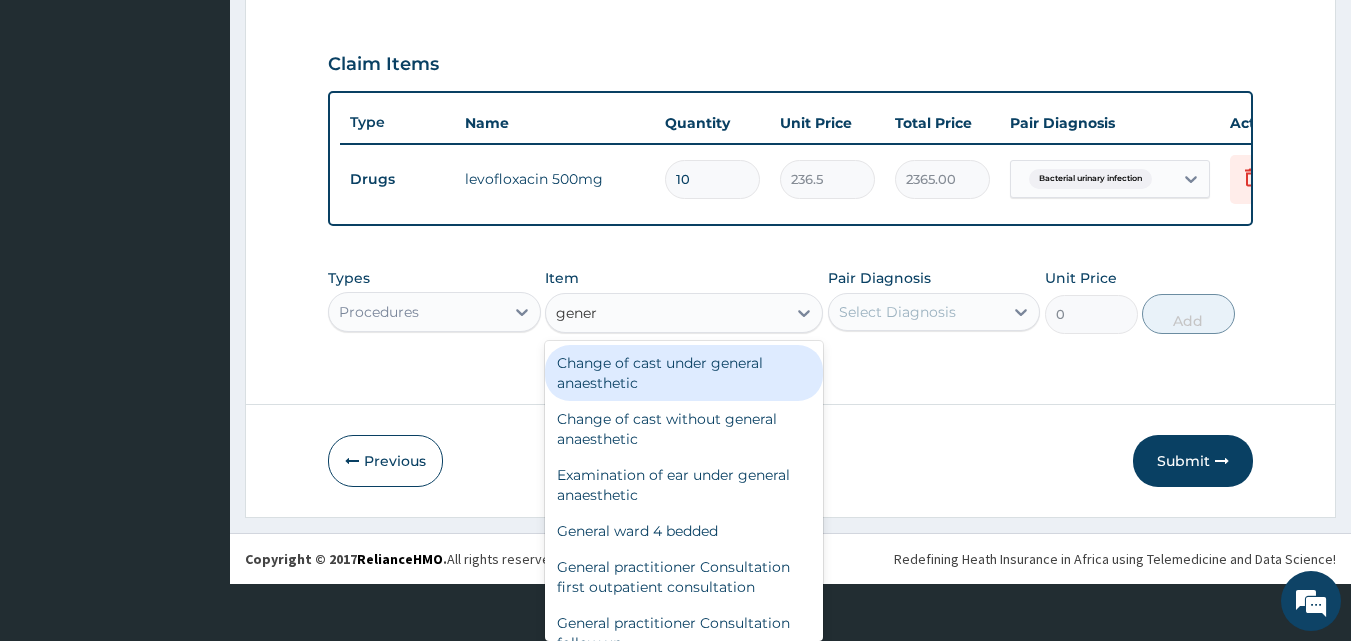 type on "genera" 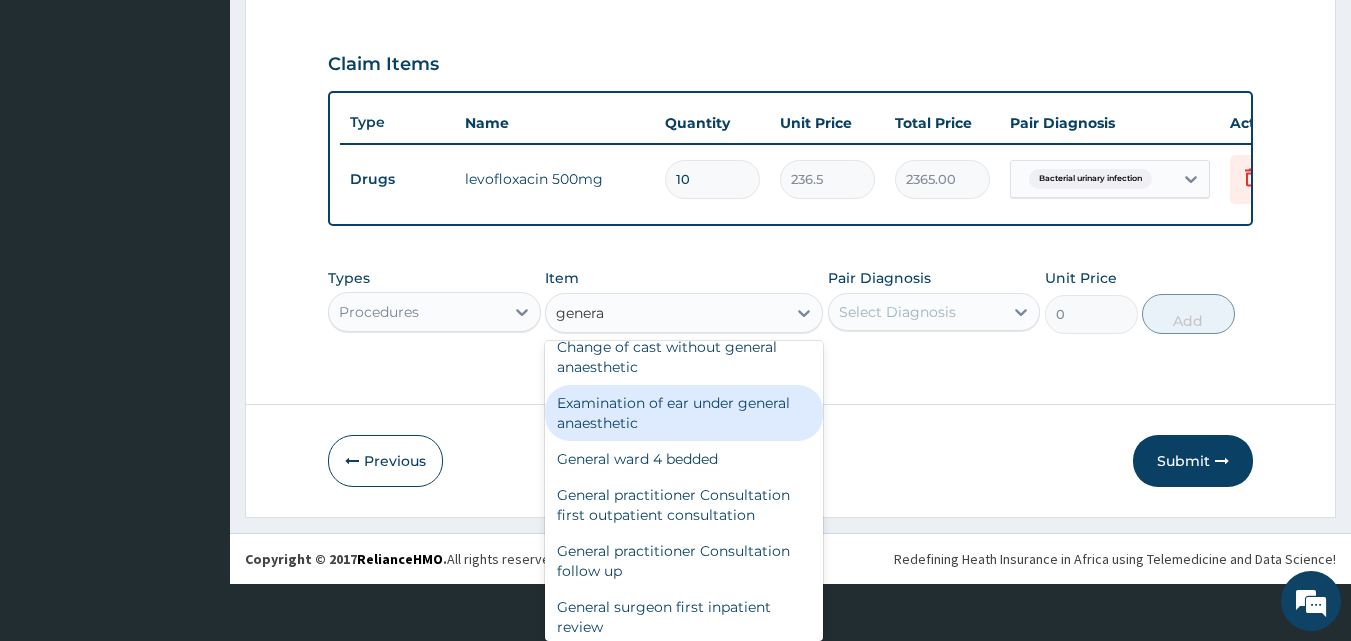 scroll, scrollTop: 100, scrollLeft: 0, axis: vertical 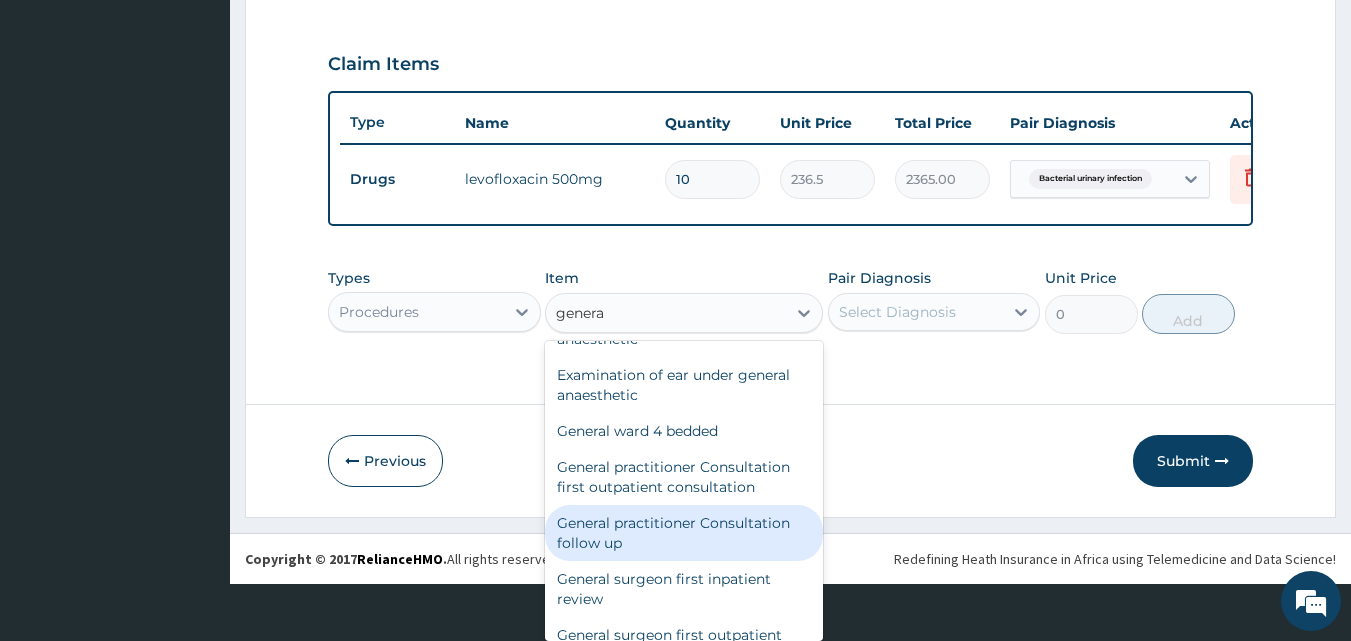 click on "General practitioner Consultation follow up" at bounding box center [684, 533] 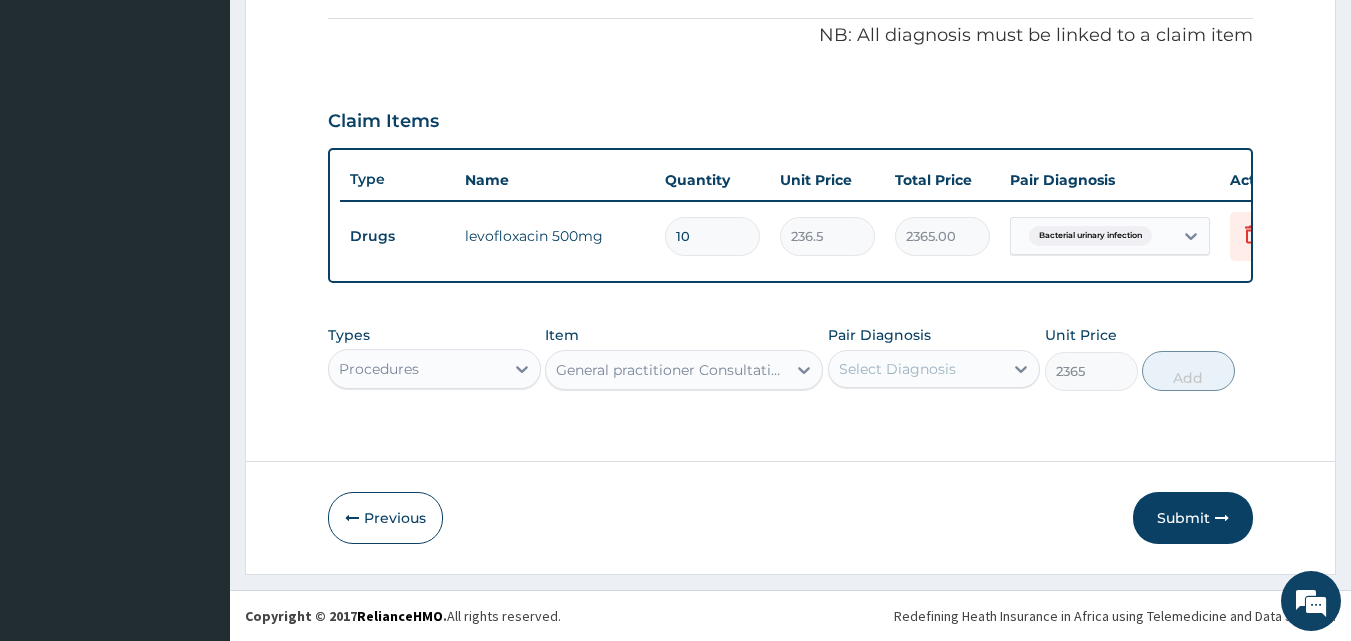 scroll, scrollTop: 0, scrollLeft: 0, axis: both 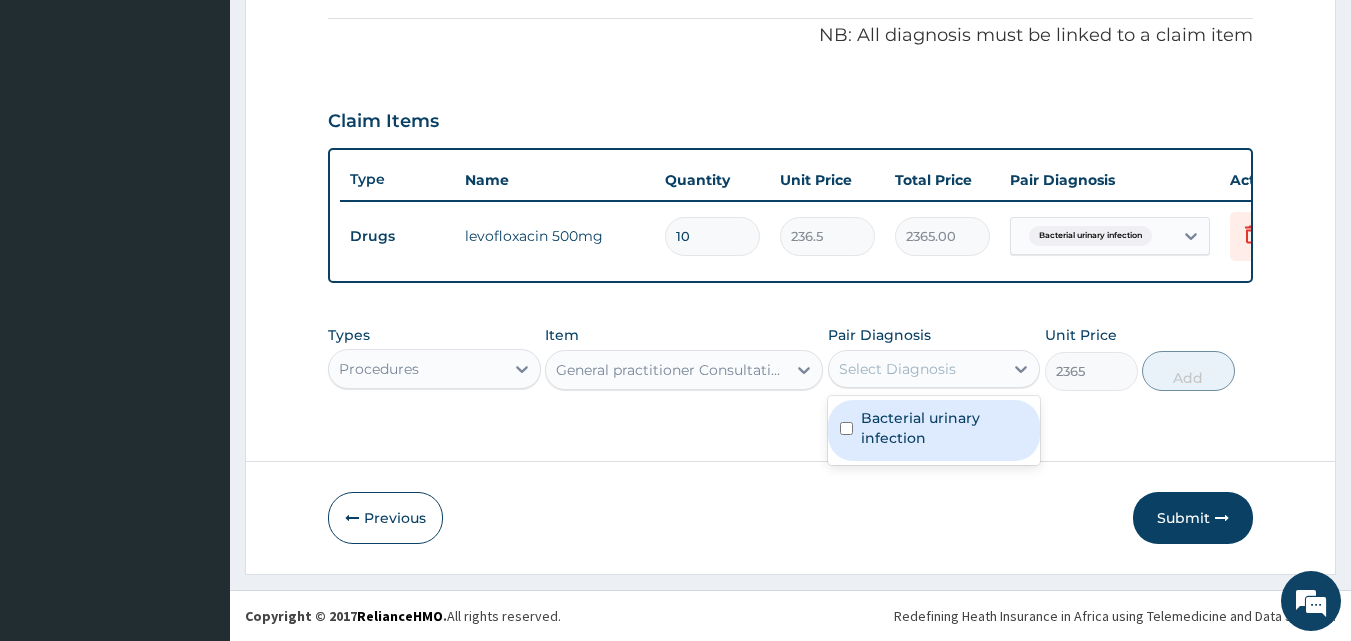 click on "Select Diagnosis" at bounding box center (897, 369) 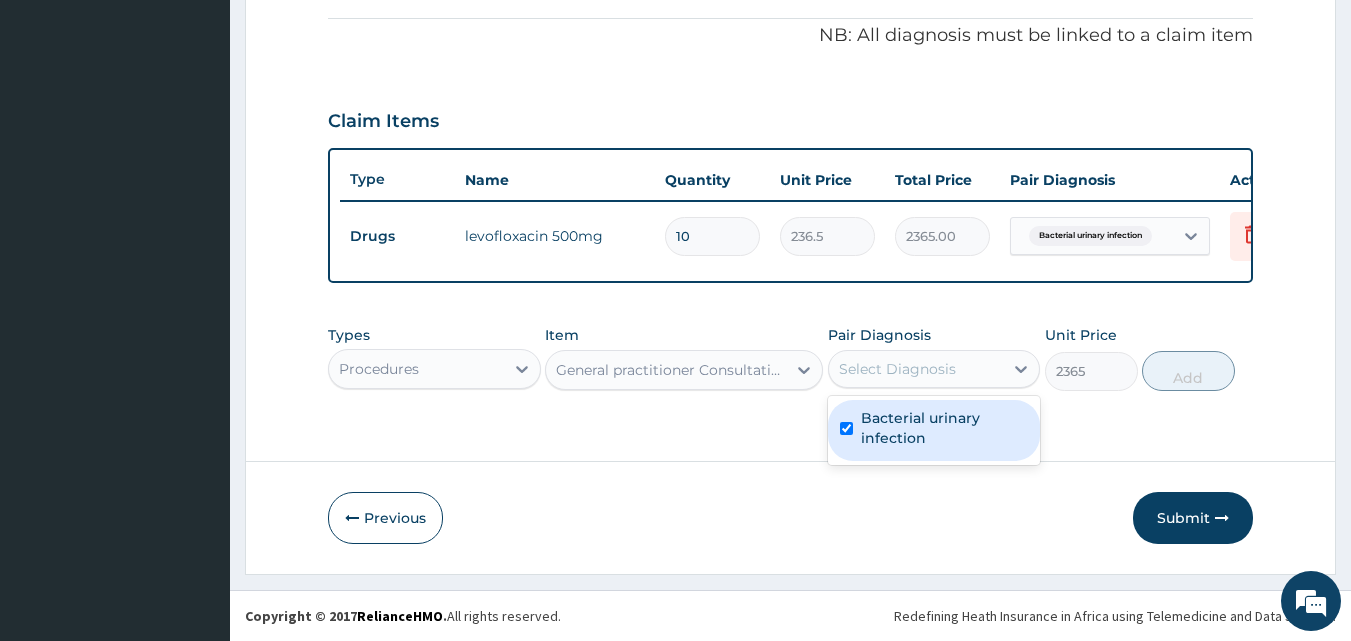 checkbox on "true" 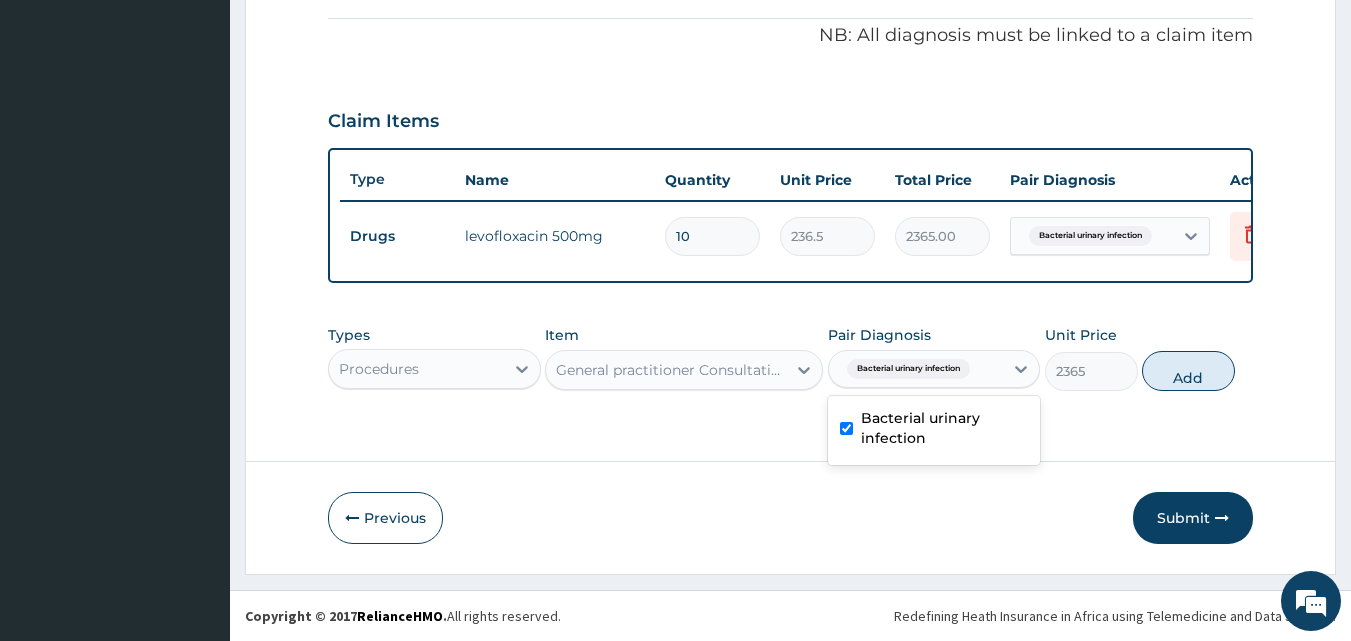 click on "Add" at bounding box center [1188, 371] 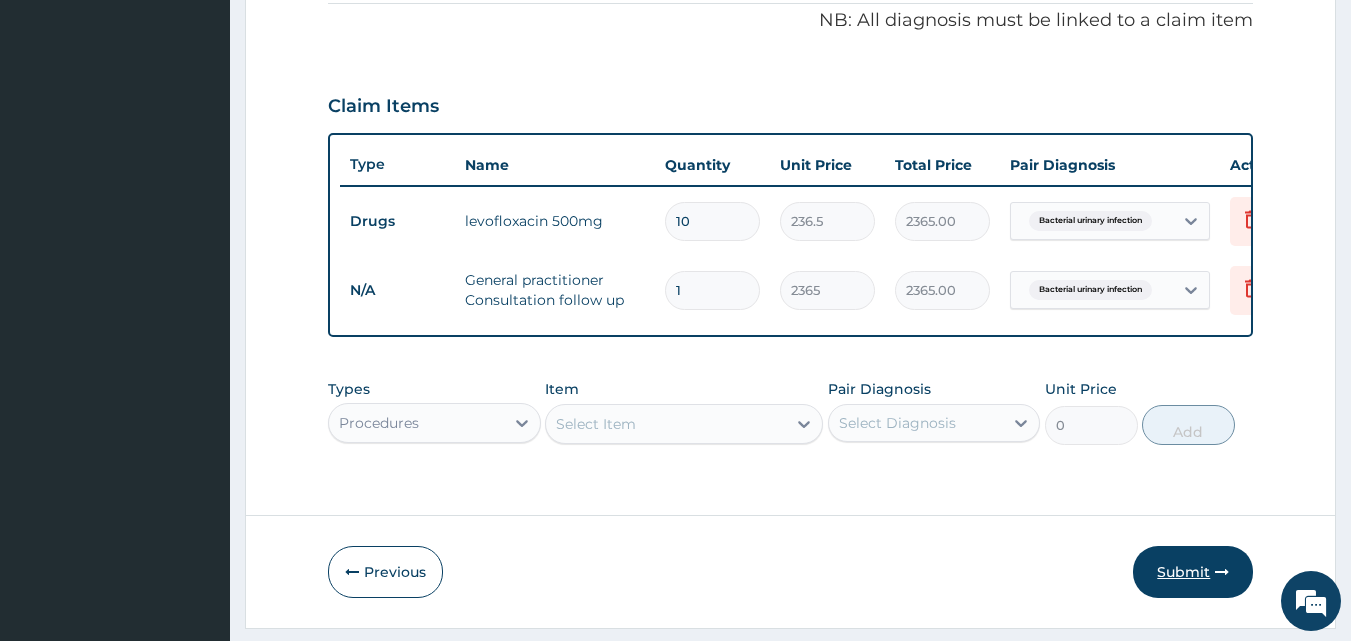 click on "Submit" at bounding box center [1193, 572] 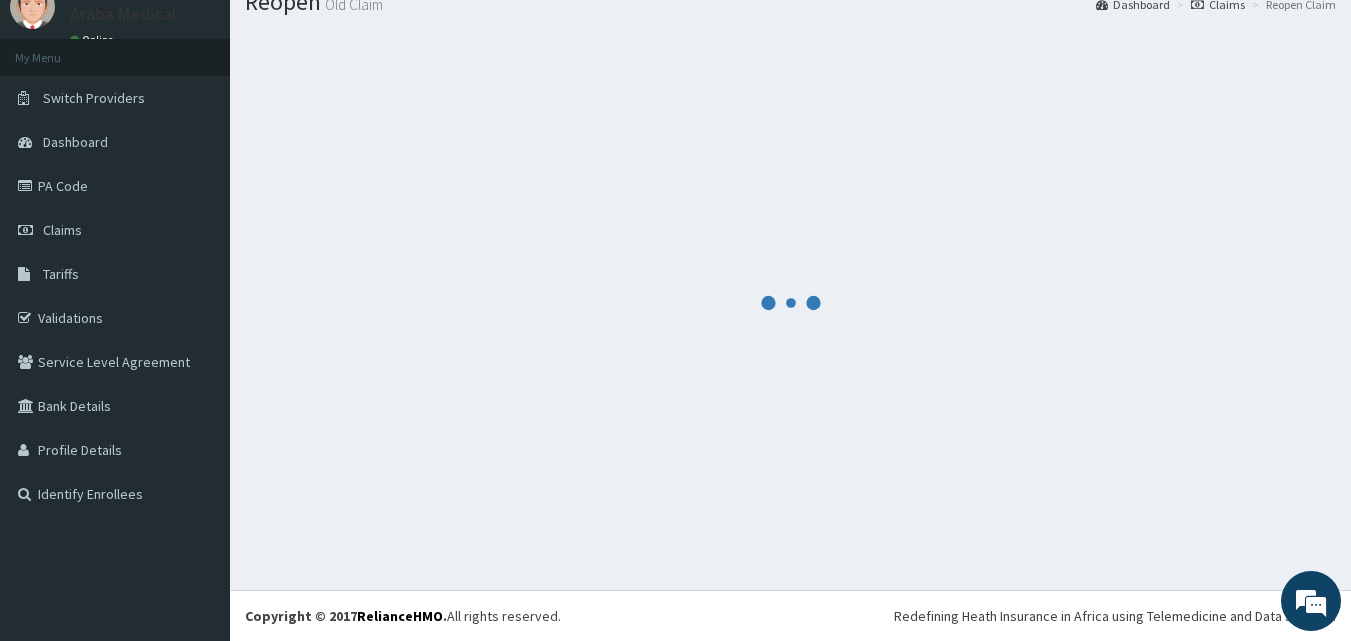 scroll, scrollTop: 0, scrollLeft: 0, axis: both 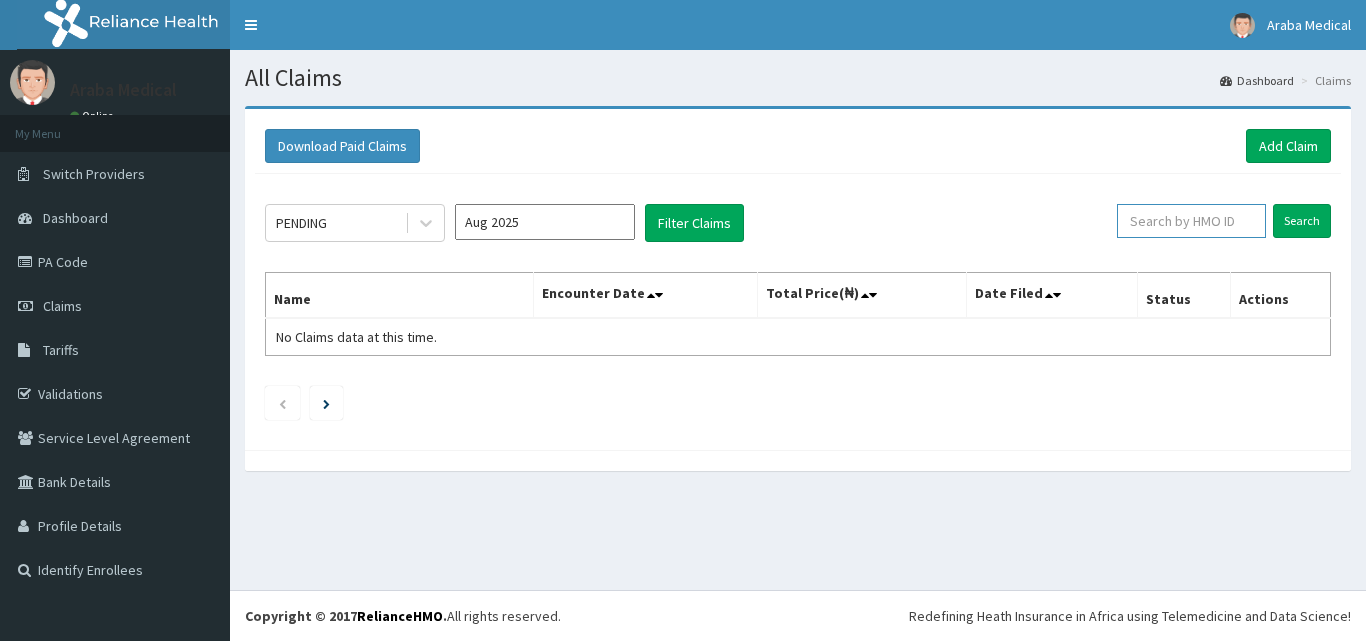 click at bounding box center [1191, 221] 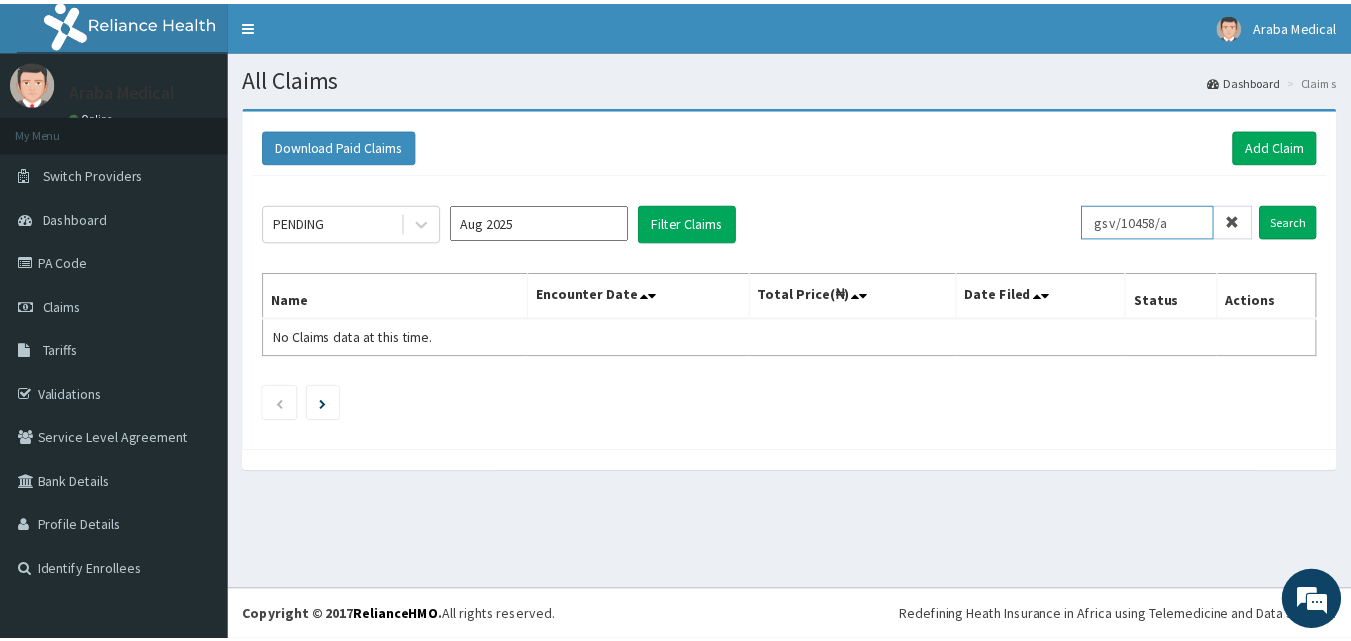 scroll, scrollTop: 0, scrollLeft: 0, axis: both 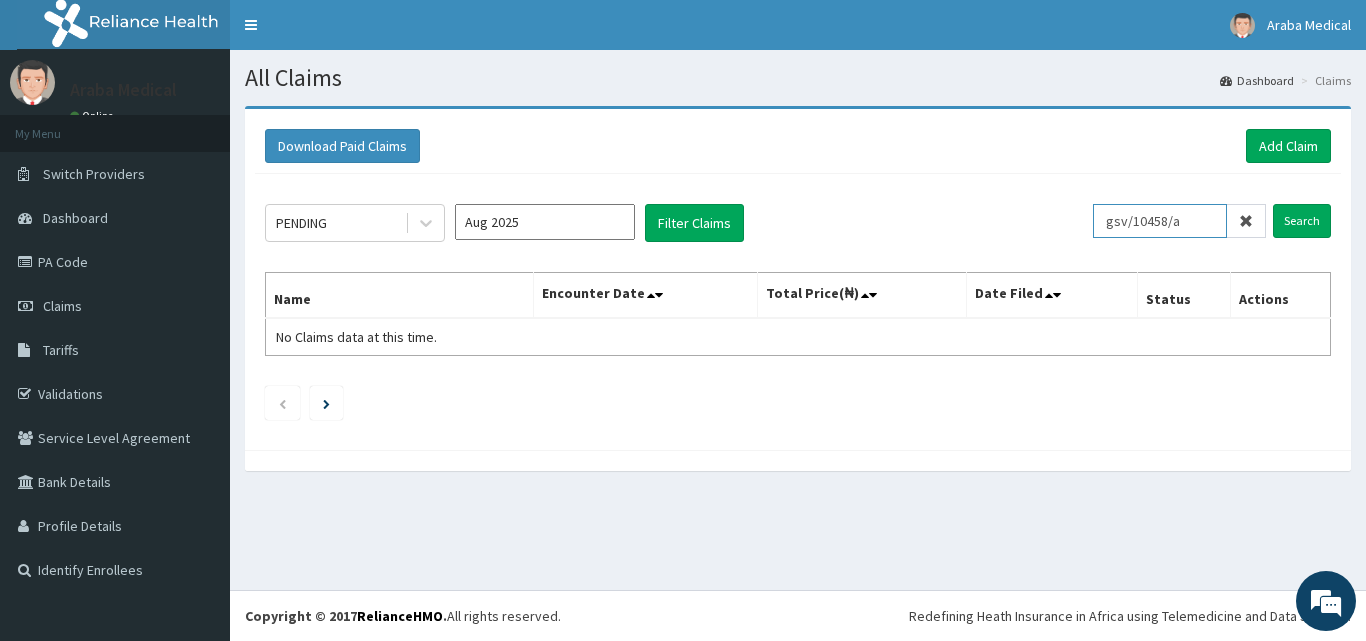 click on "Search" at bounding box center [1302, 221] 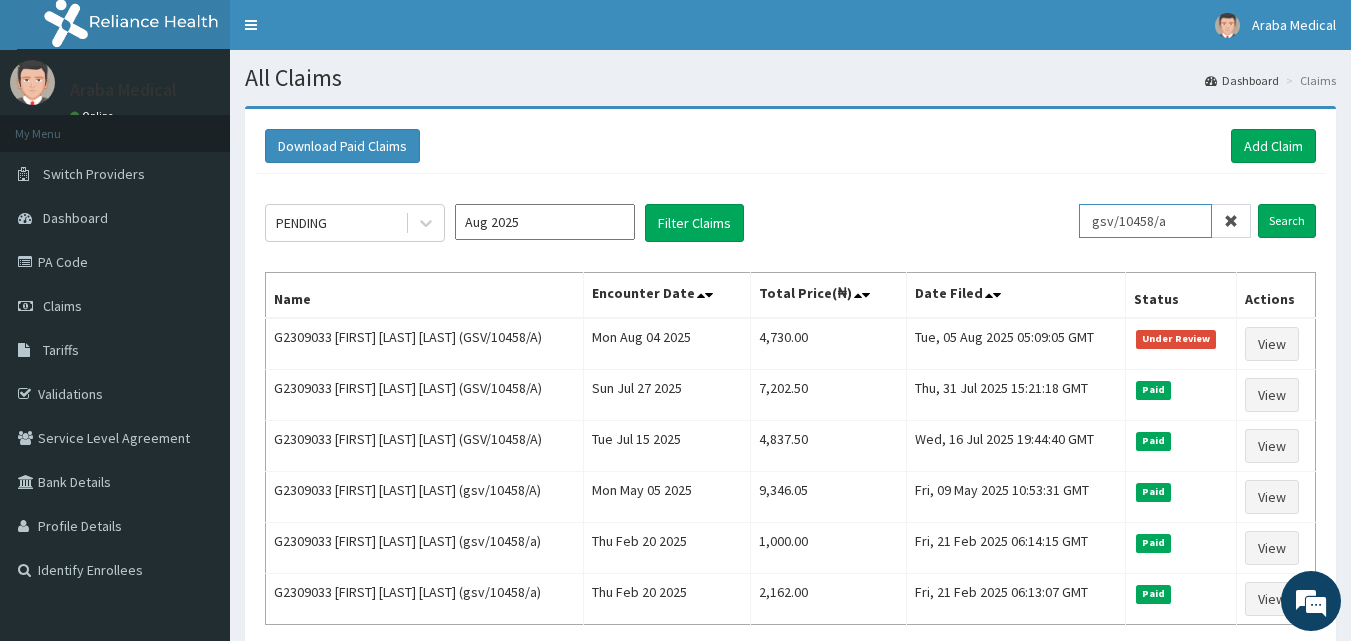 drag, startPoint x: 1188, startPoint y: 228, endPoint x: 977, endPoint y: 223, distance: 211.05923 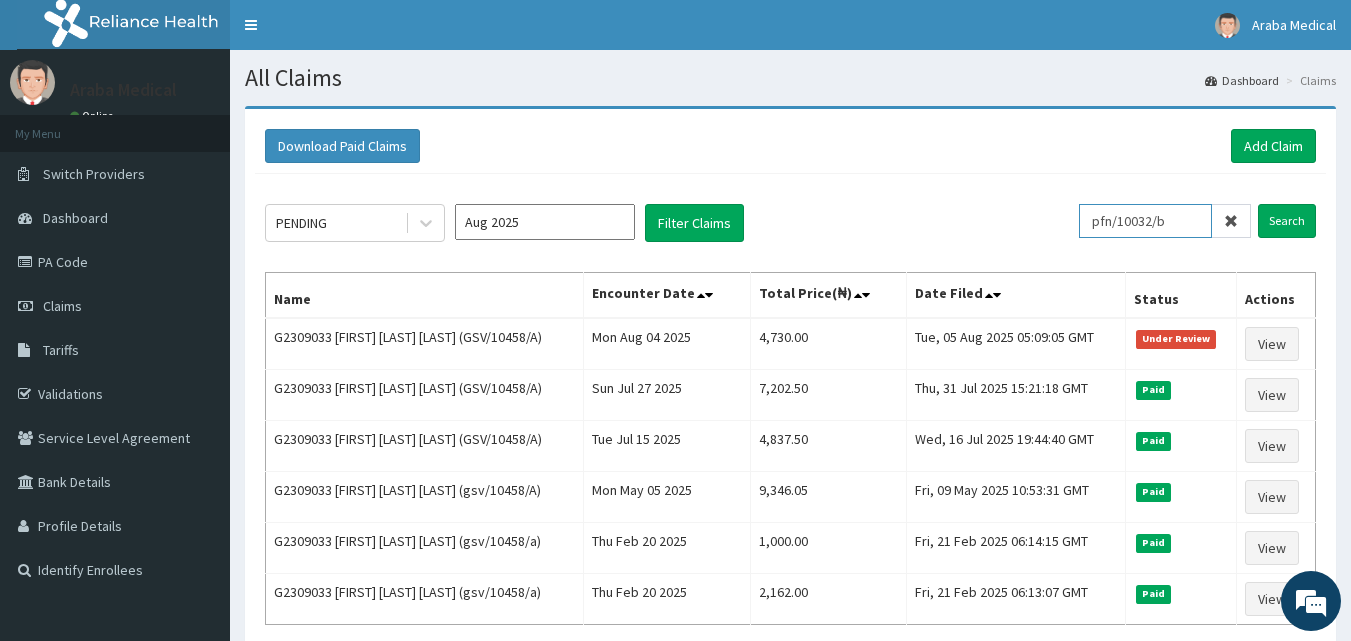 click on "Search" at bounding box center [1287, 221] 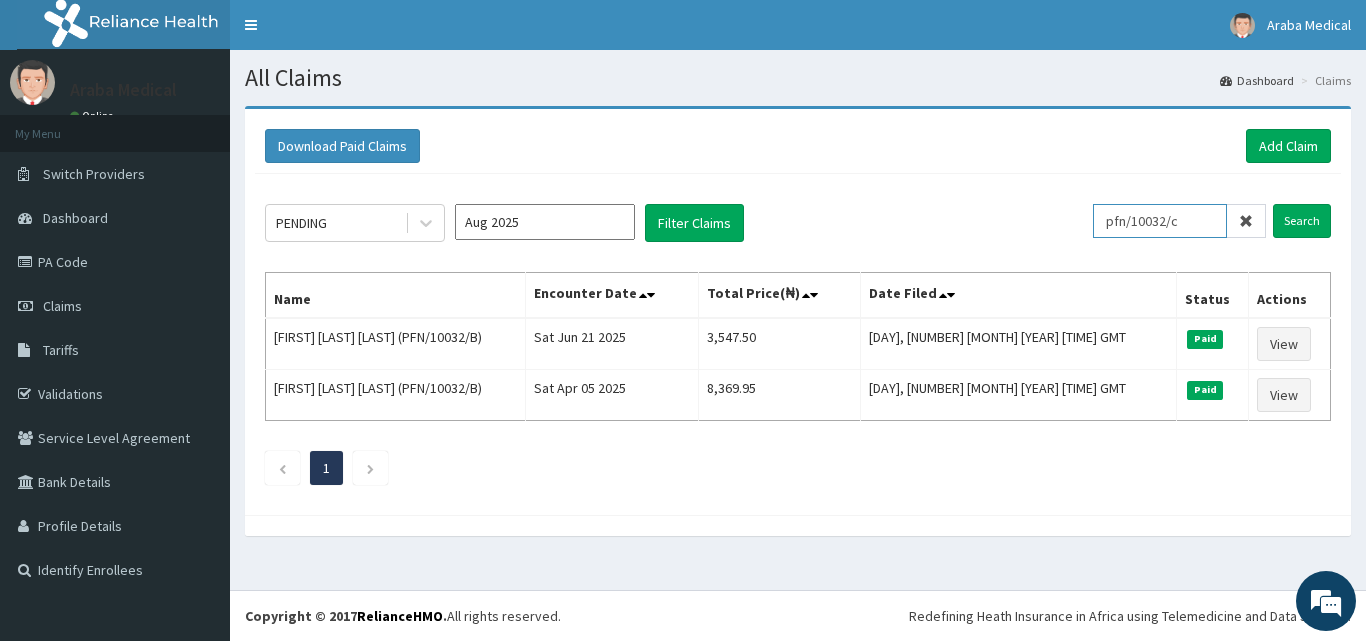 type on "pfn/10032/c" 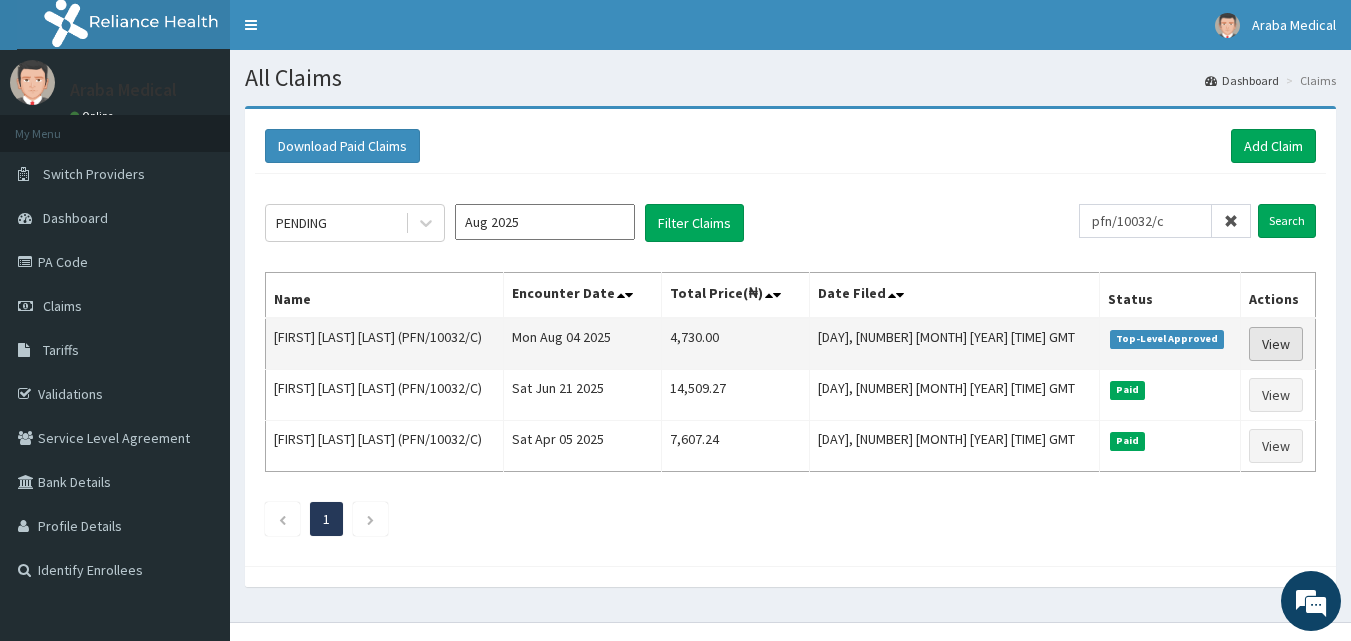 click on "View" at bounding box center [1276, 344] 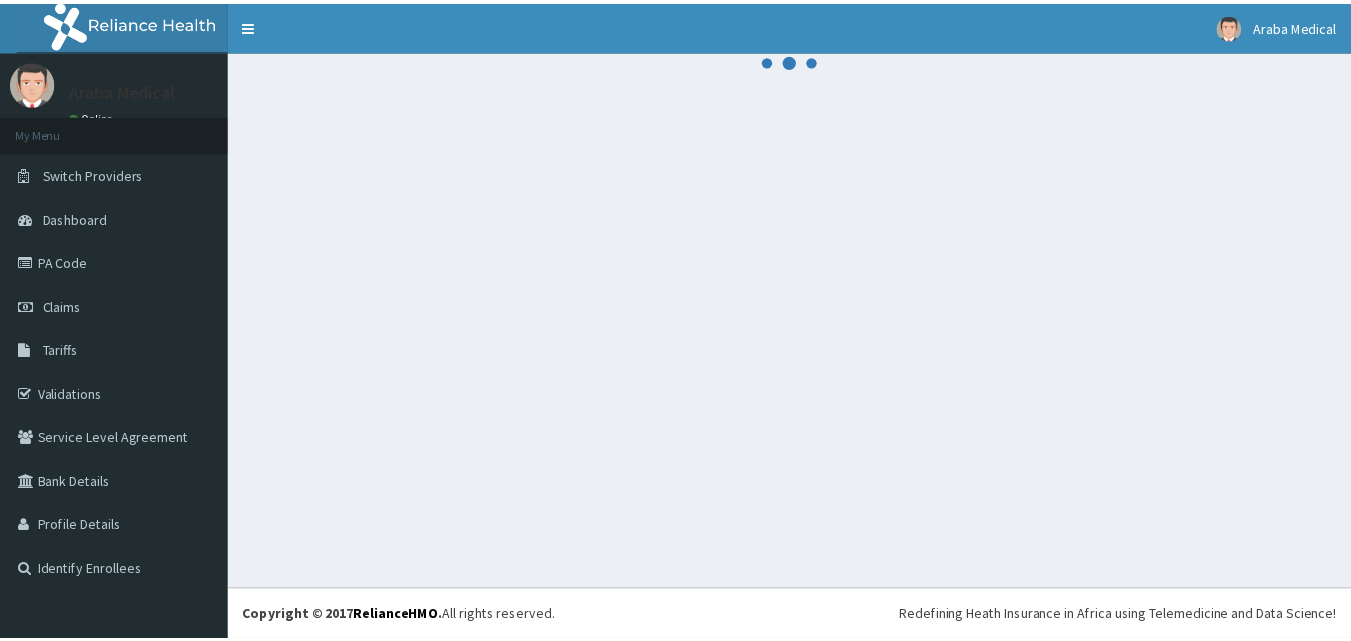 scroll, scrollTop: 0, scrollLeft: 0, axis: both 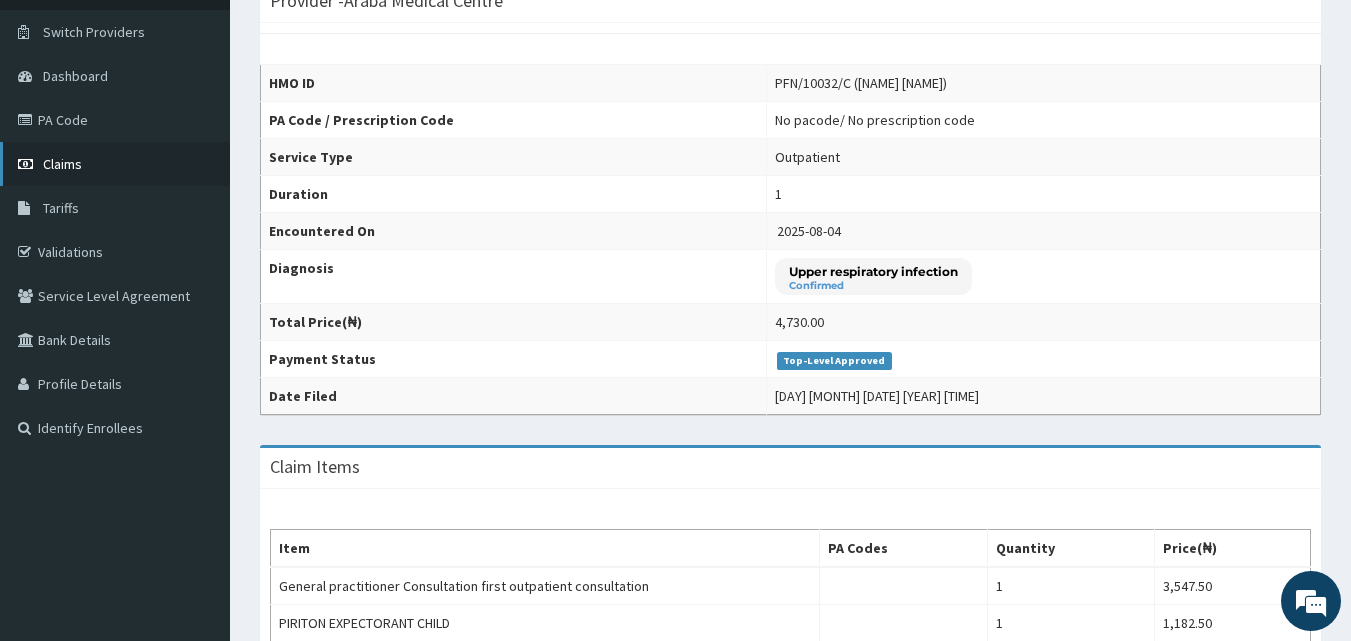 click on "Claims" at bounding box center (115, 164) 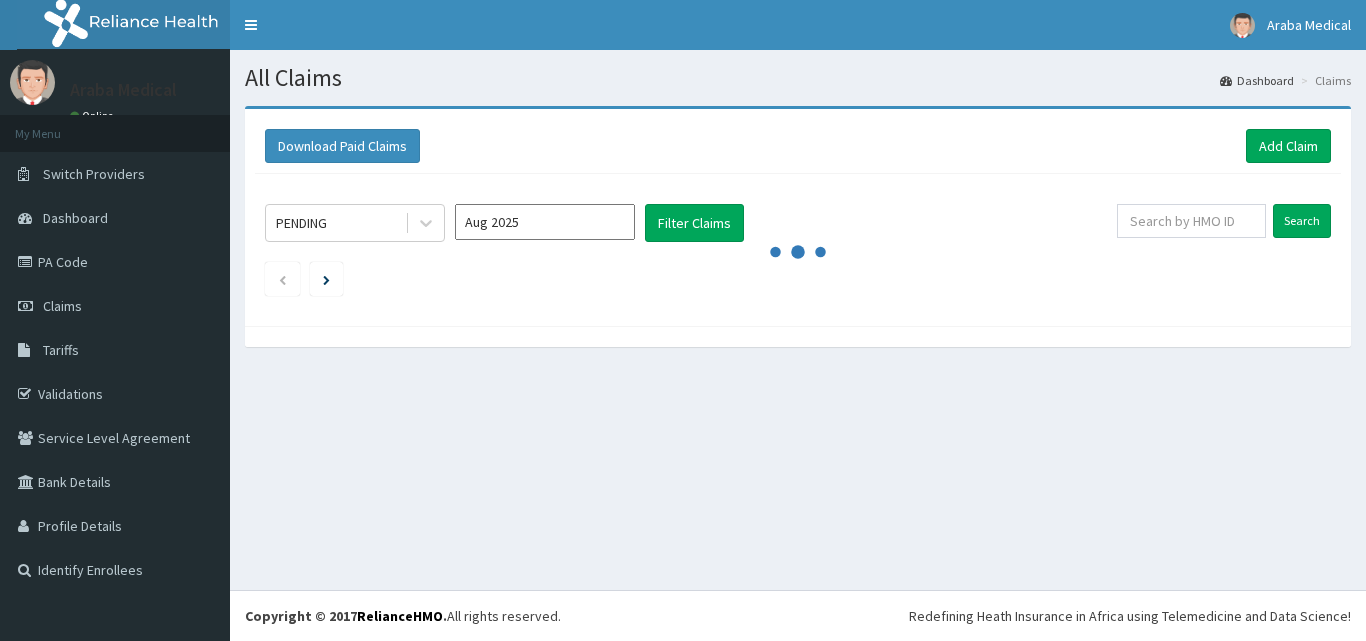 scroll, scrollTop: 0, scrollLeft: 0, axis: both 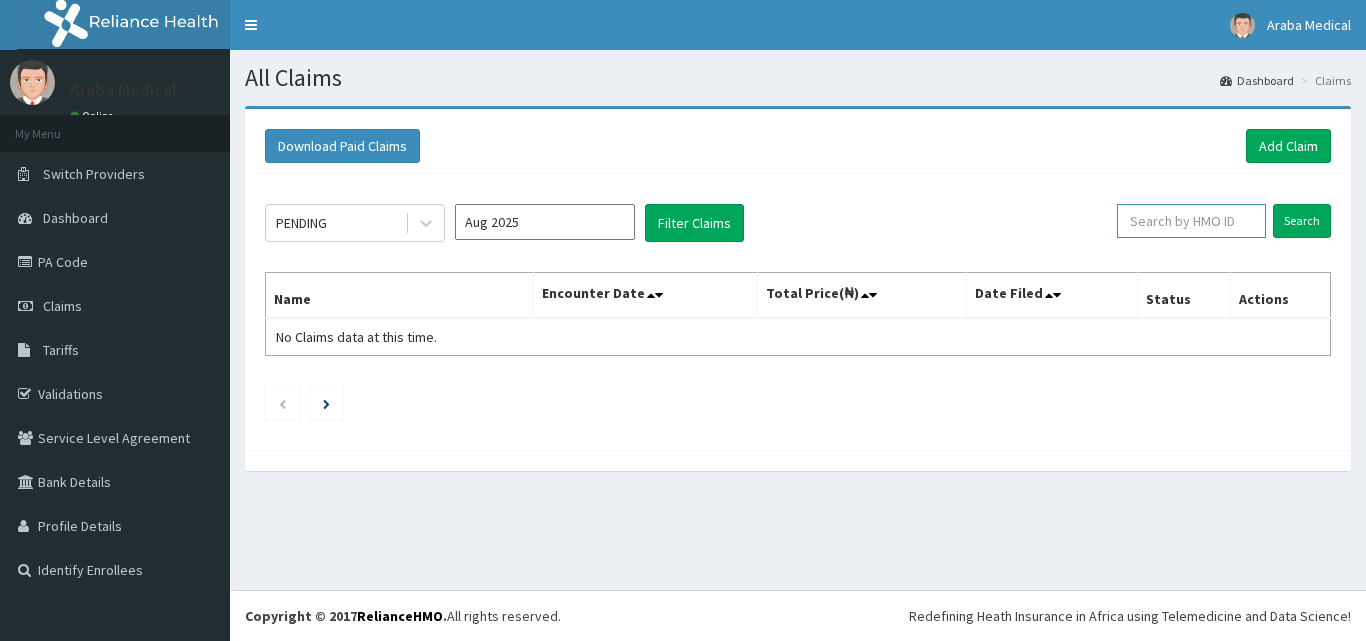 click at bounding box center (1191, 221) 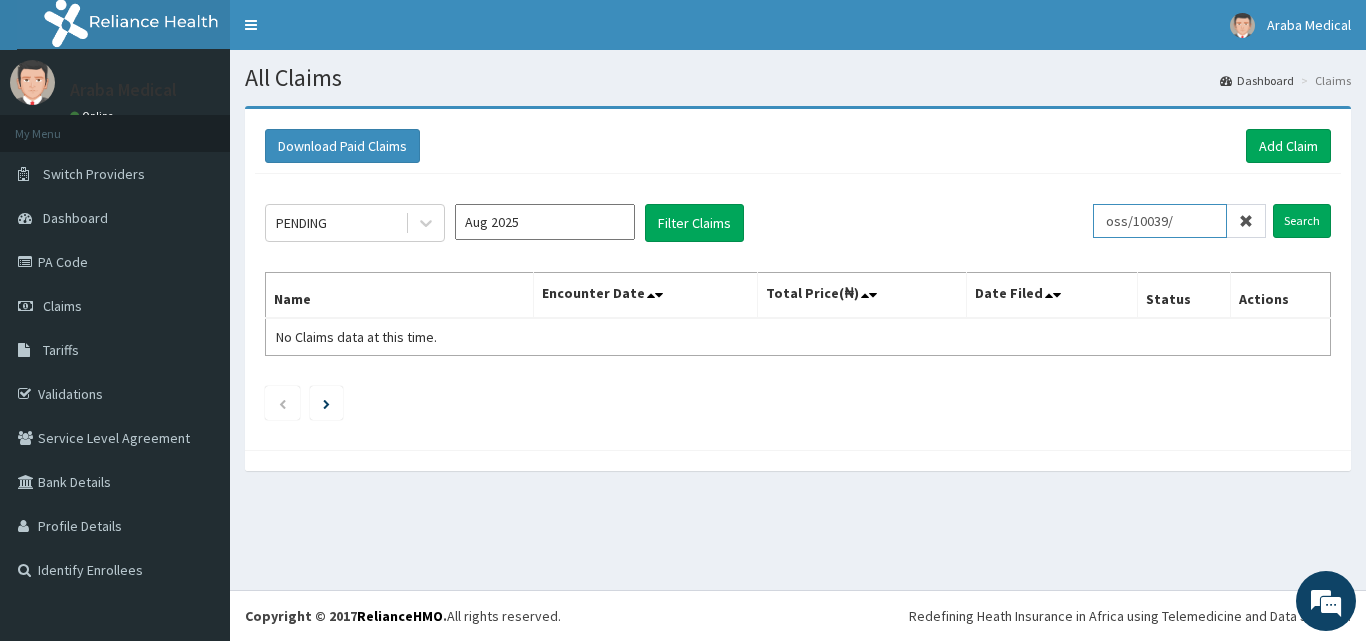 scroll, scrollTop: 0, scrollLeft: 0, axis: both 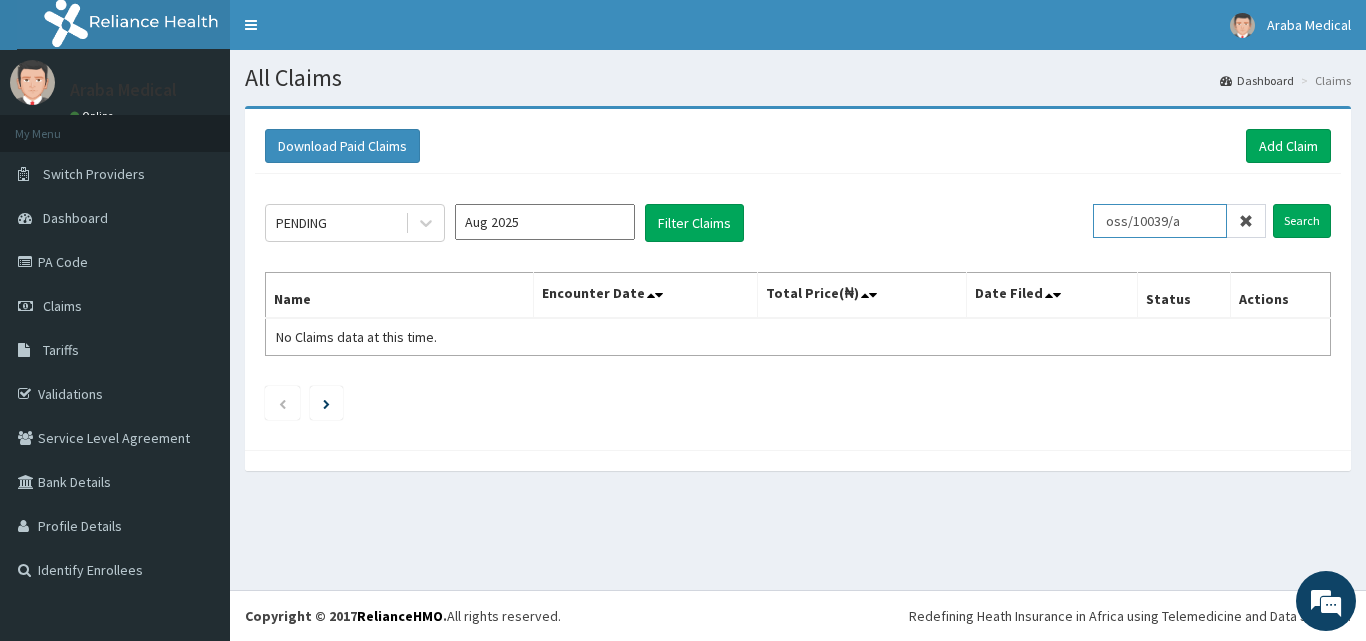 click on "Search" at bounding box center (1302, 221) 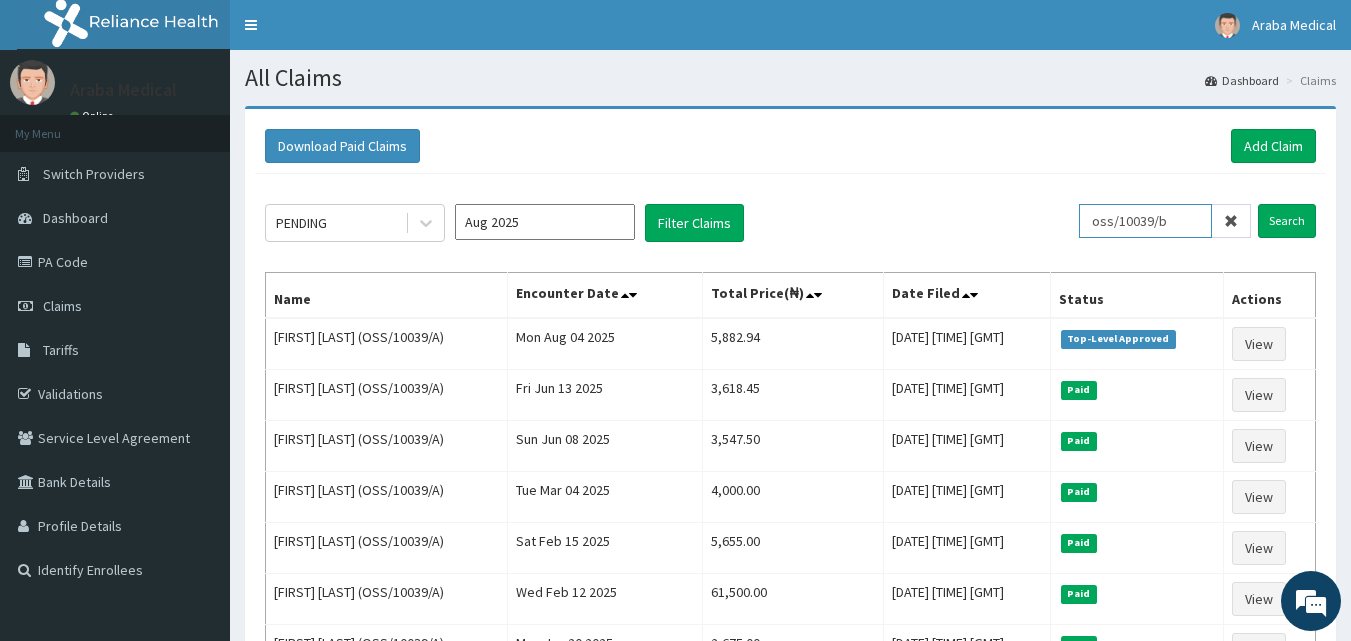 click on "Search" at bounding box center [1287, 221] 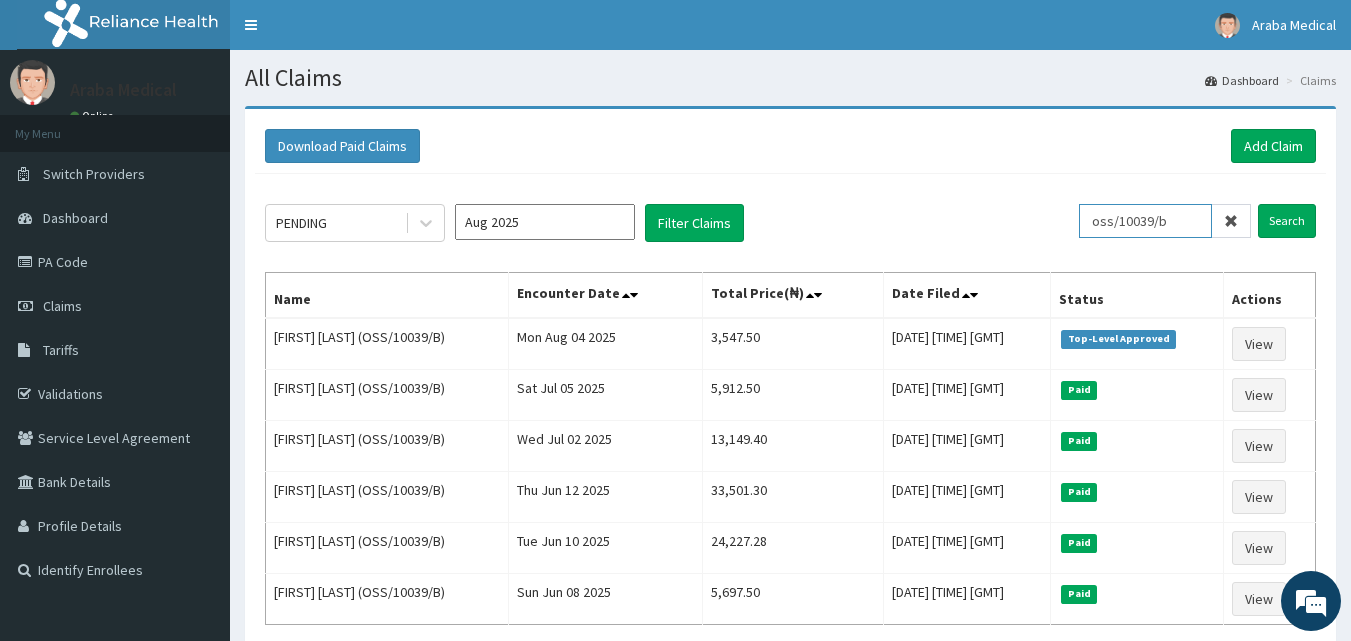 click on "oss/10039/b" at bounding box center (1145, 221) 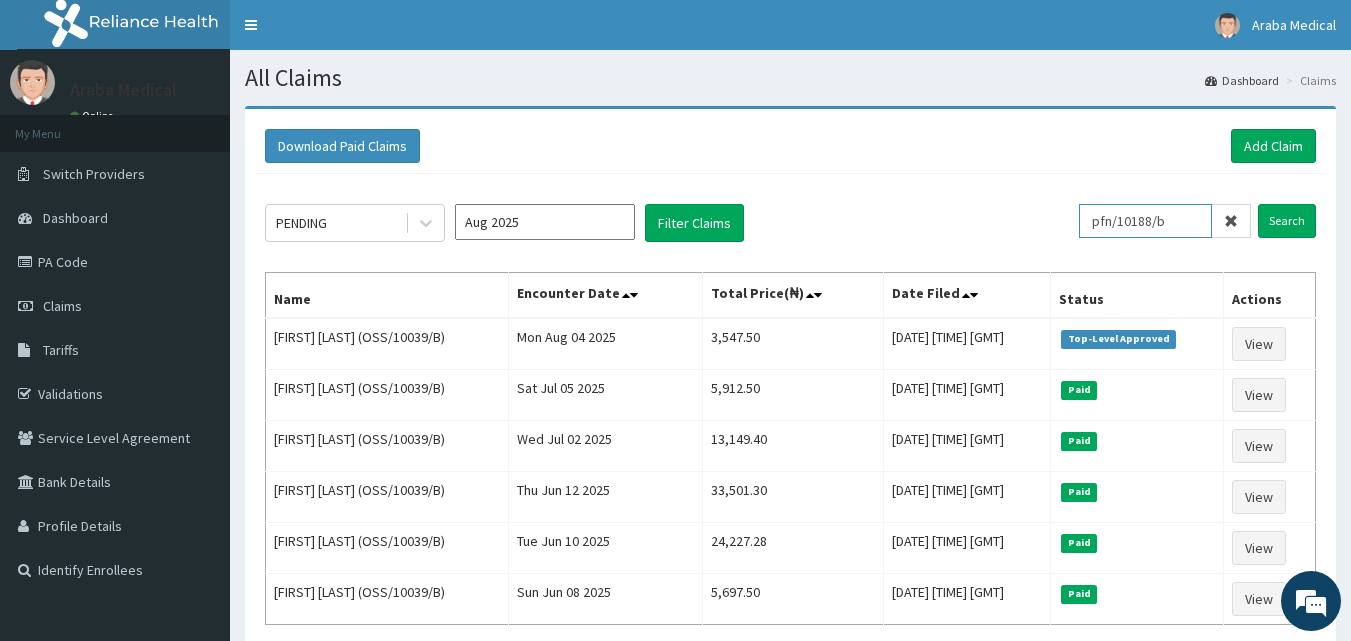 drag, startPoint x: 1192, startPoint y: 217, endPoint x: 1012, endPoint y: 212, distance: 180.06943 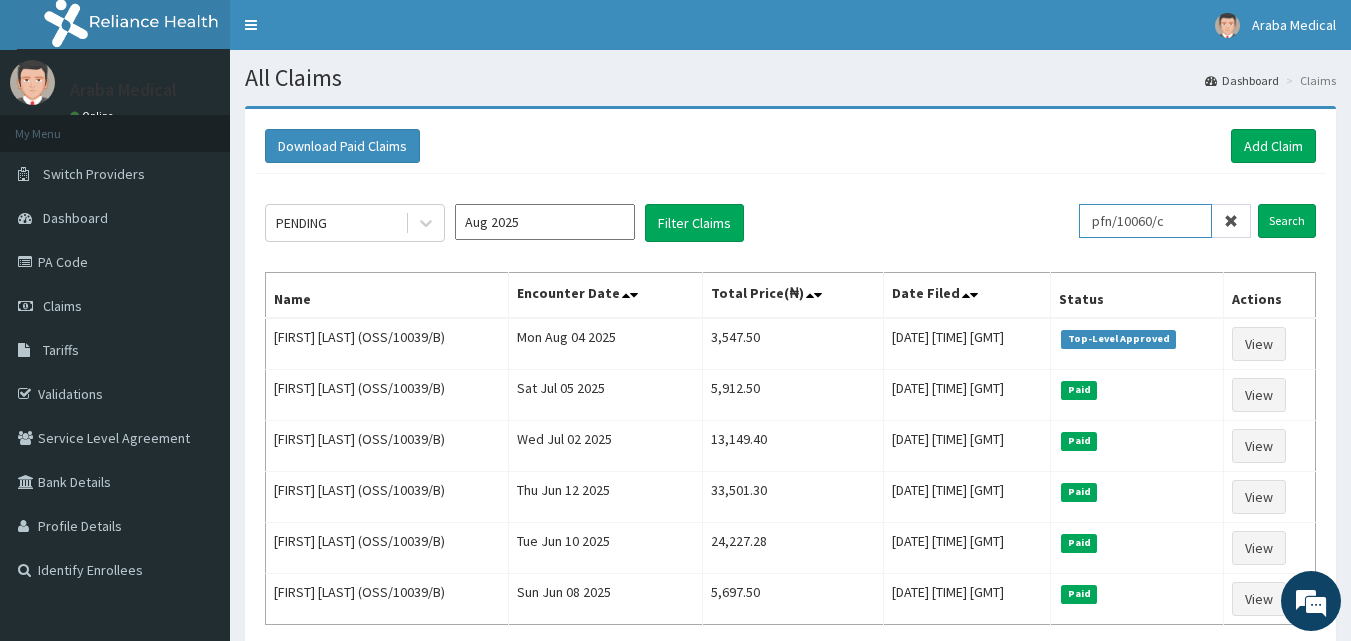 click on "Search" at bounding box center [1287, 221] 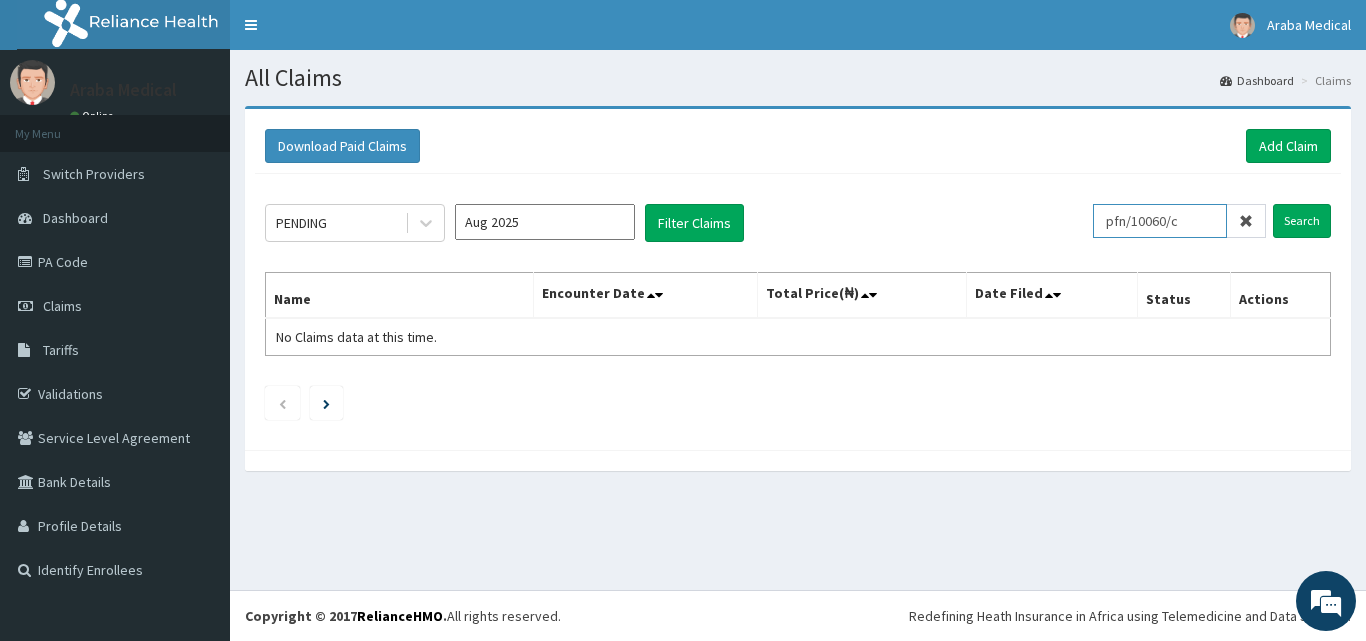 click on "pfn/10060/c" at bounding box center (1160, 221) 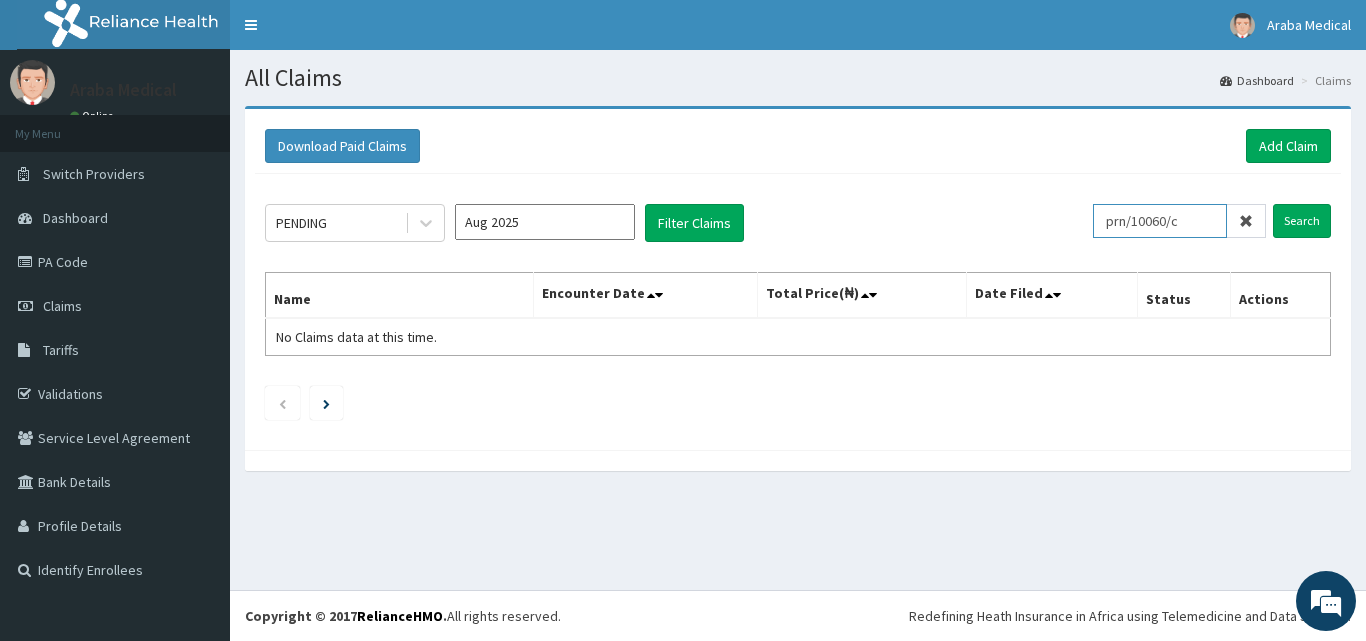 type on "prn/10060/c" 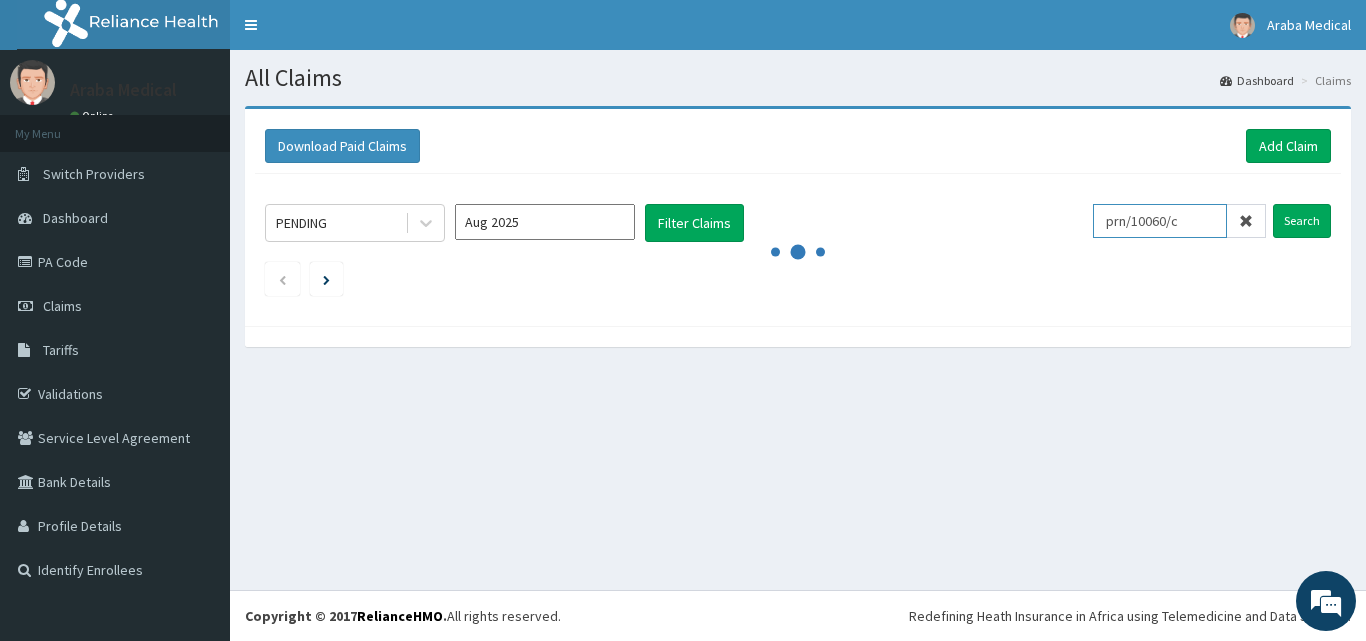 drag, startPoint x: 1186, startPoint y: 218, endPoint x: 933, endPoint y: 218, distance: 253 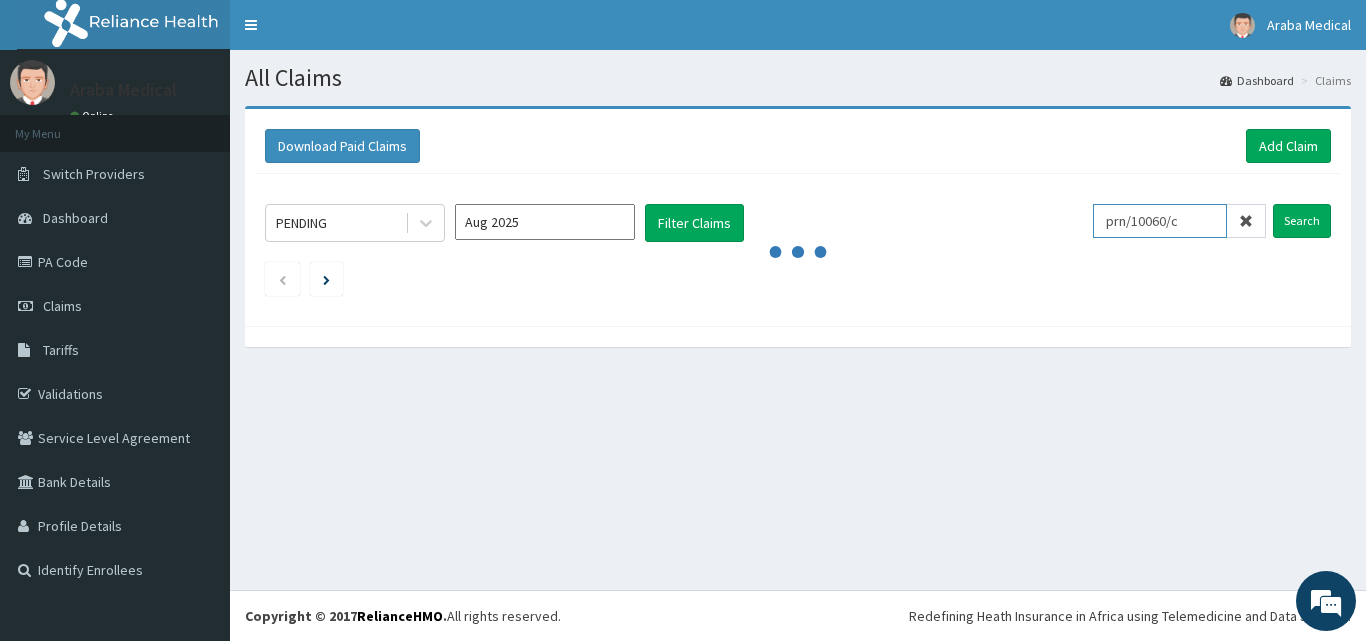 drag, startPoint x: 1104, startPoint y: 214, endPoint x: 1145, endPoint y: 221, distance: 41.59327 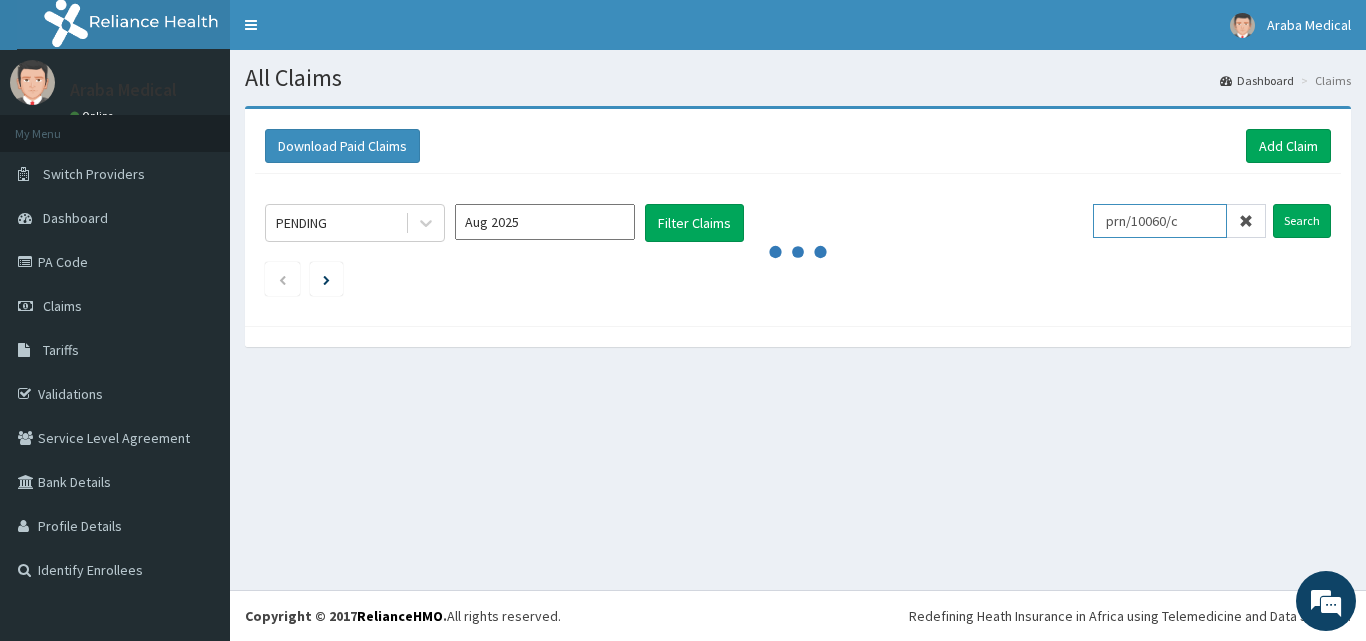 click on "prn/10060/c" at bounding box center (1160, 221) 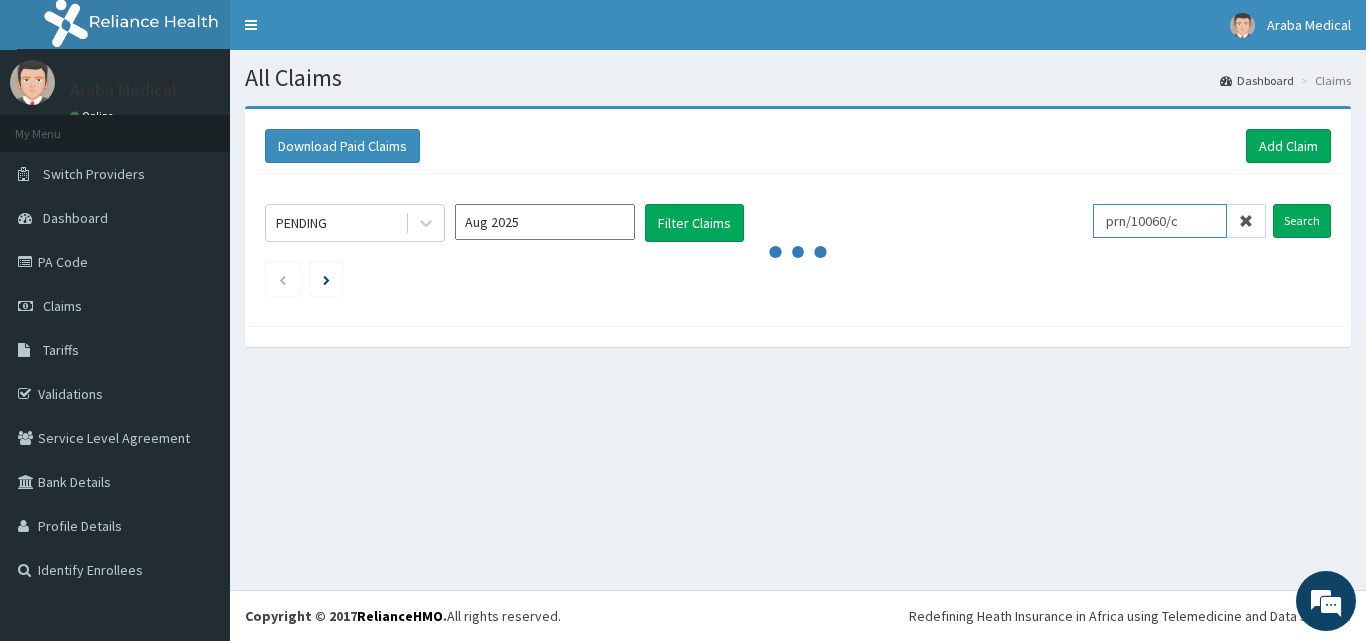 click on "prn/10060/c" at bounding box center (1160, 221) 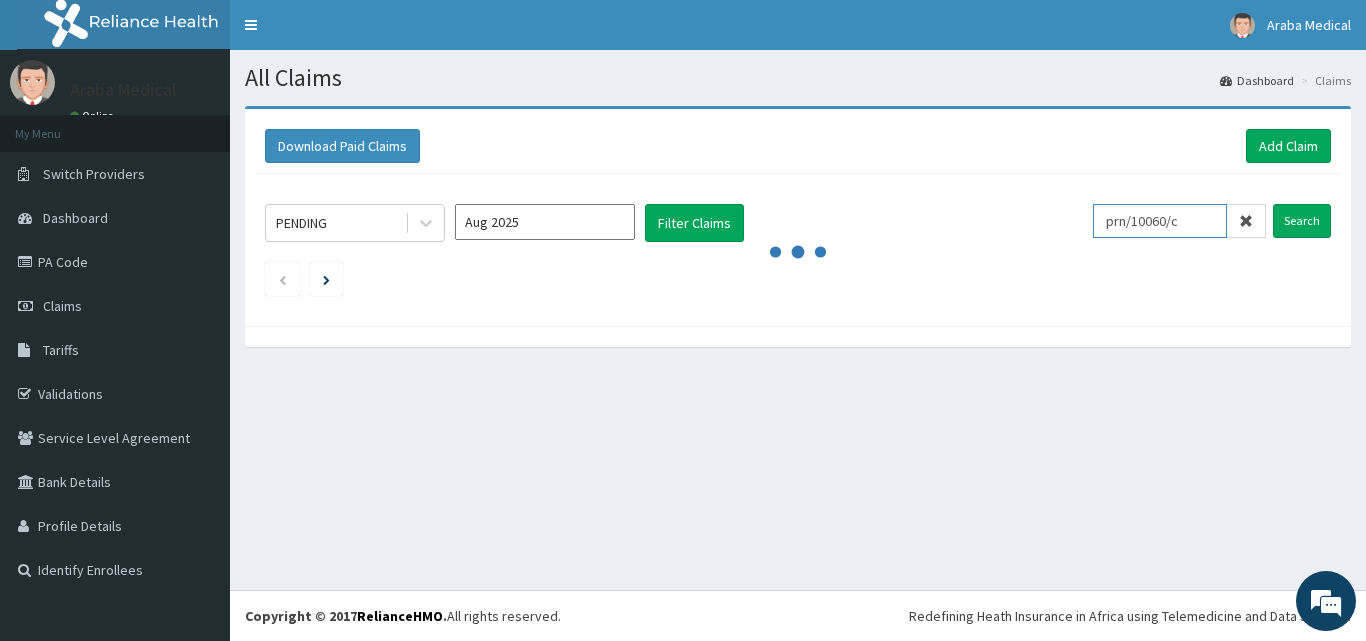 click on "prn/10060/c" at bounding box center [1160, 221] 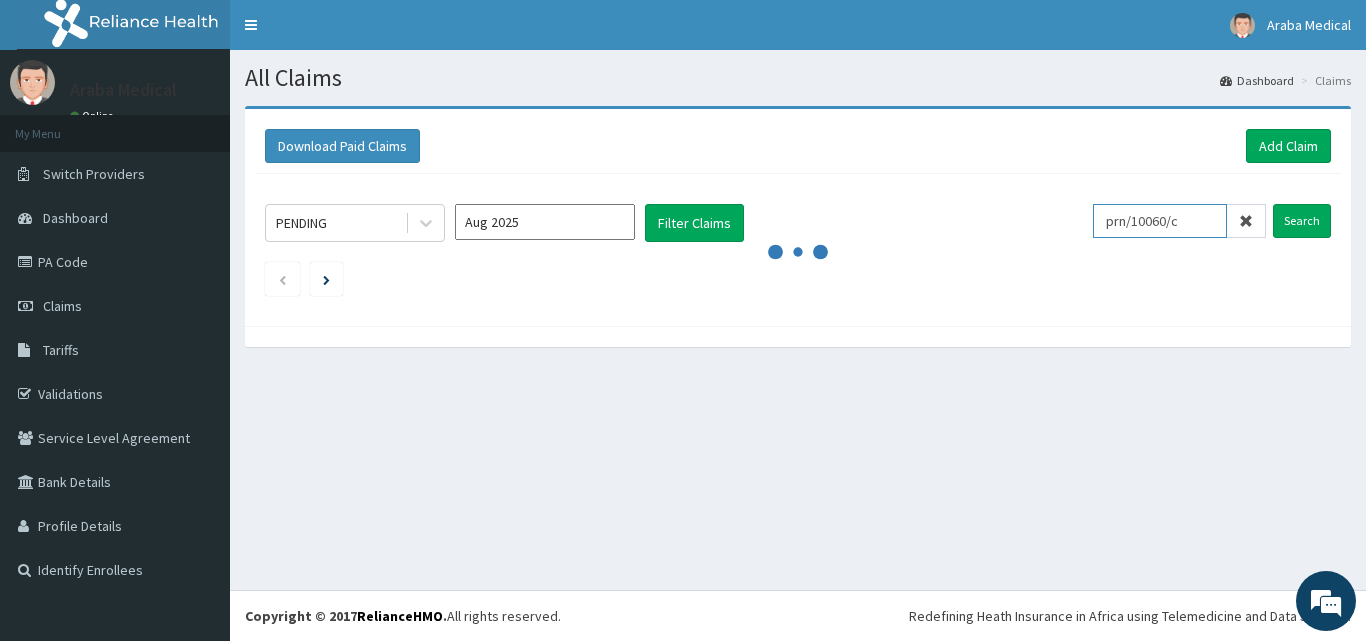 click on "prn/10060/c" at bounding box center (1160, 221) 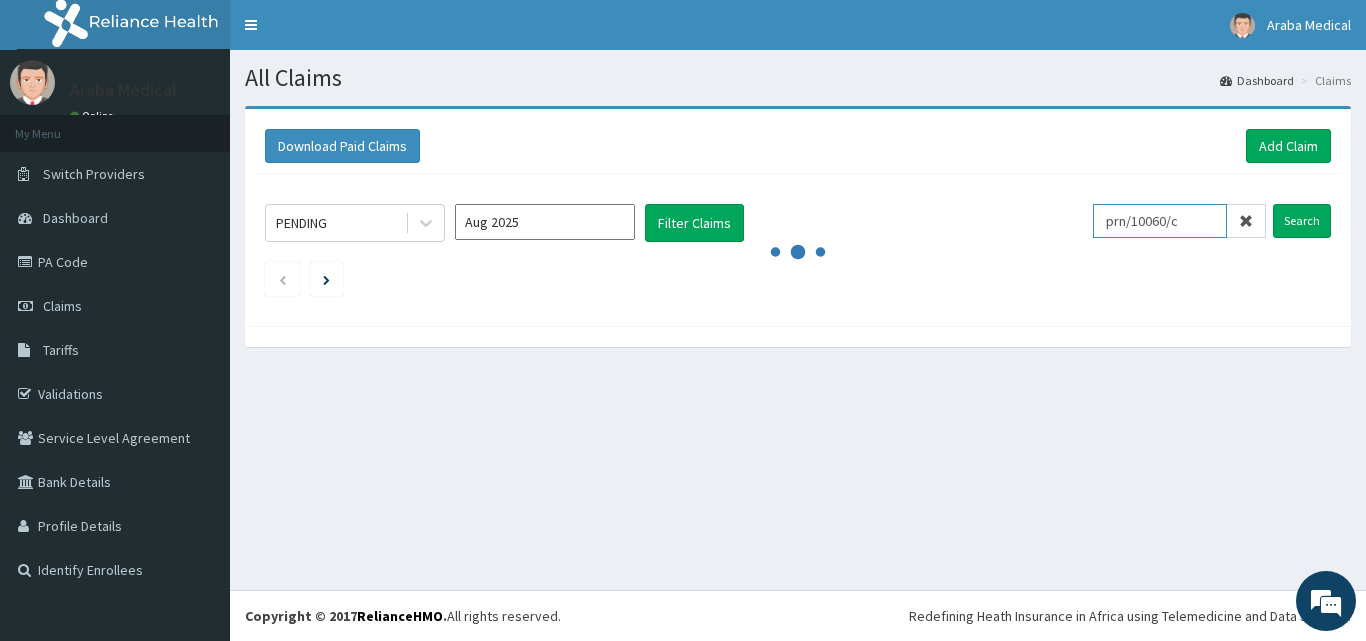 click on "prn/10060/c" at bounding box center [1160, 221] 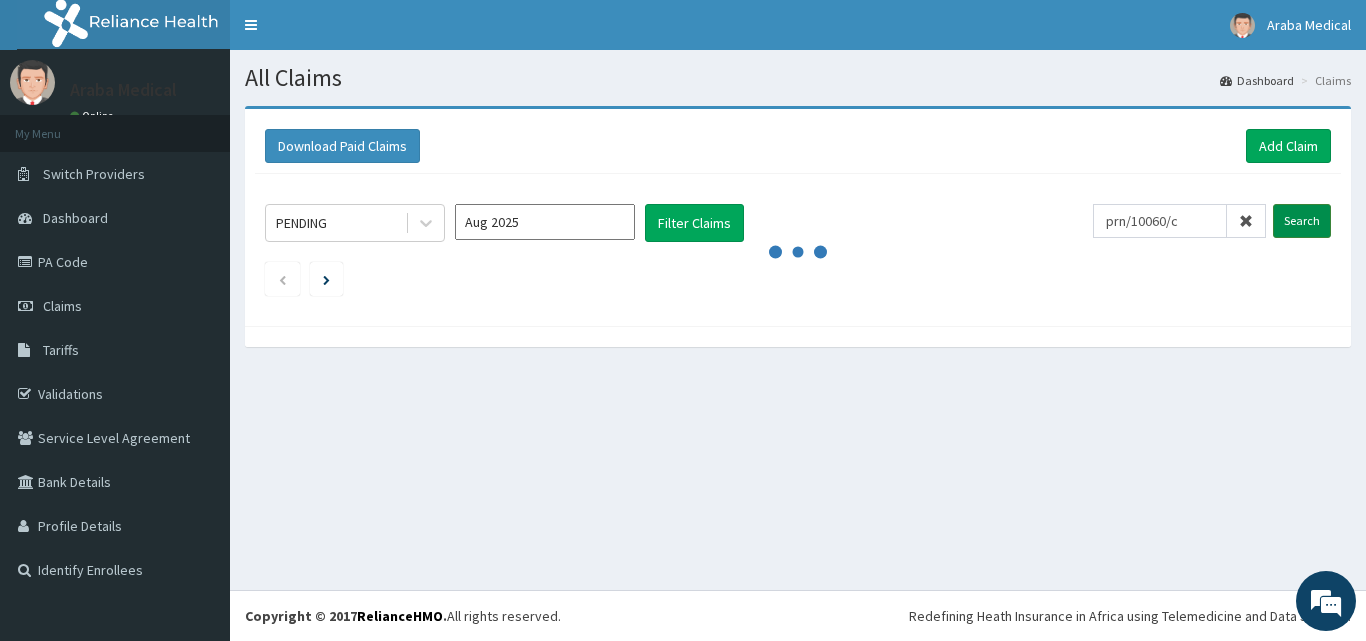 click on "Search" at bounding box center (1302, 221) 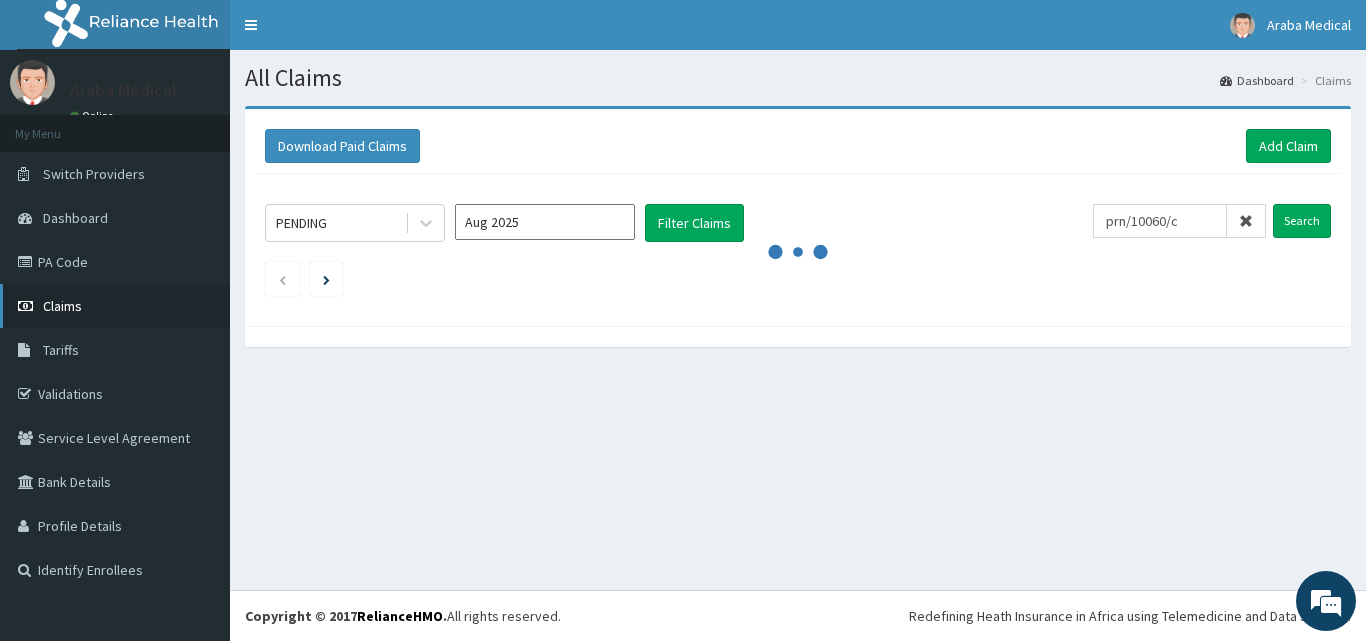 click on "Claims" at bounding box center (62, 306) 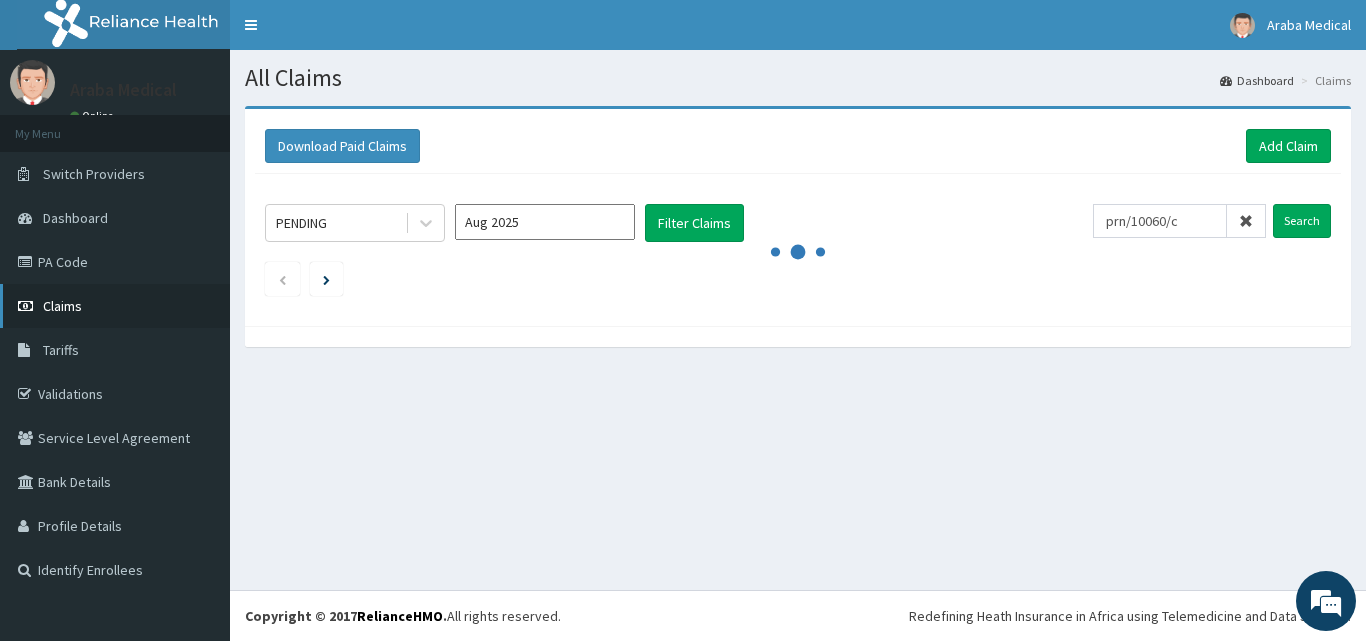 click on "Claims" at bounding box center [62, 306] 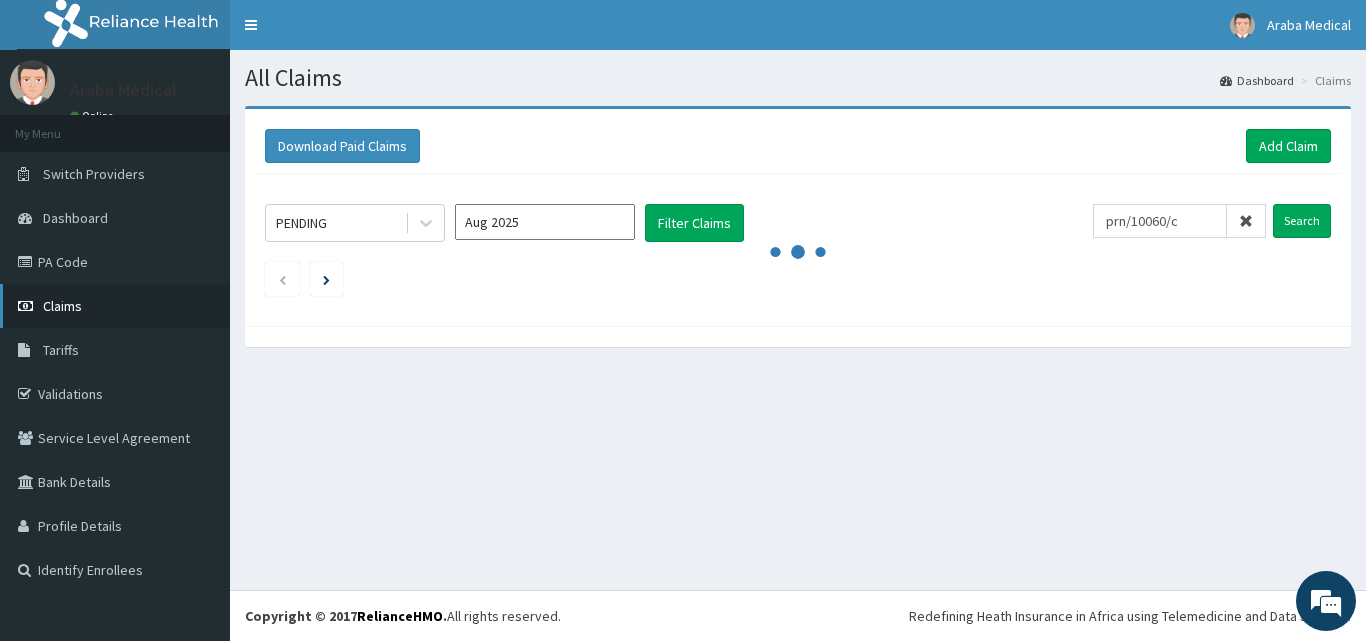 drag, startPoint x: 62, startPoint y: 302, endPoint x: 53, endPoint y: 307, distance: 10.29563 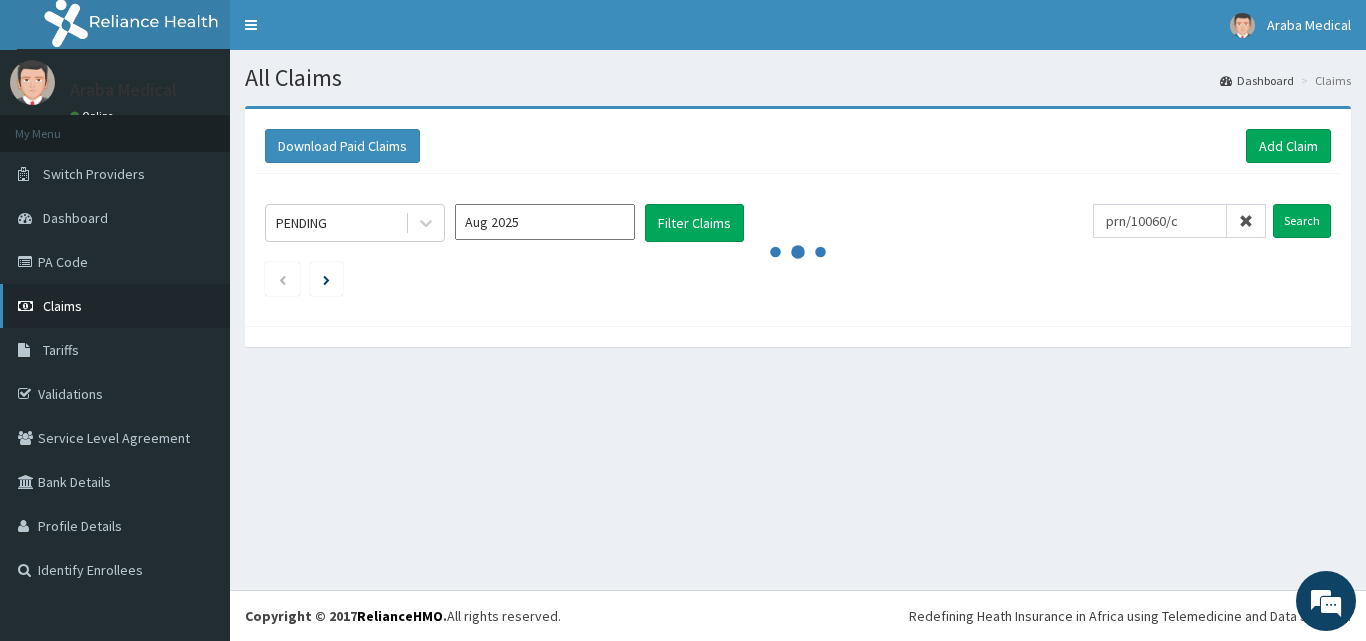 click on "Claims" at bounding box center (62, 306) 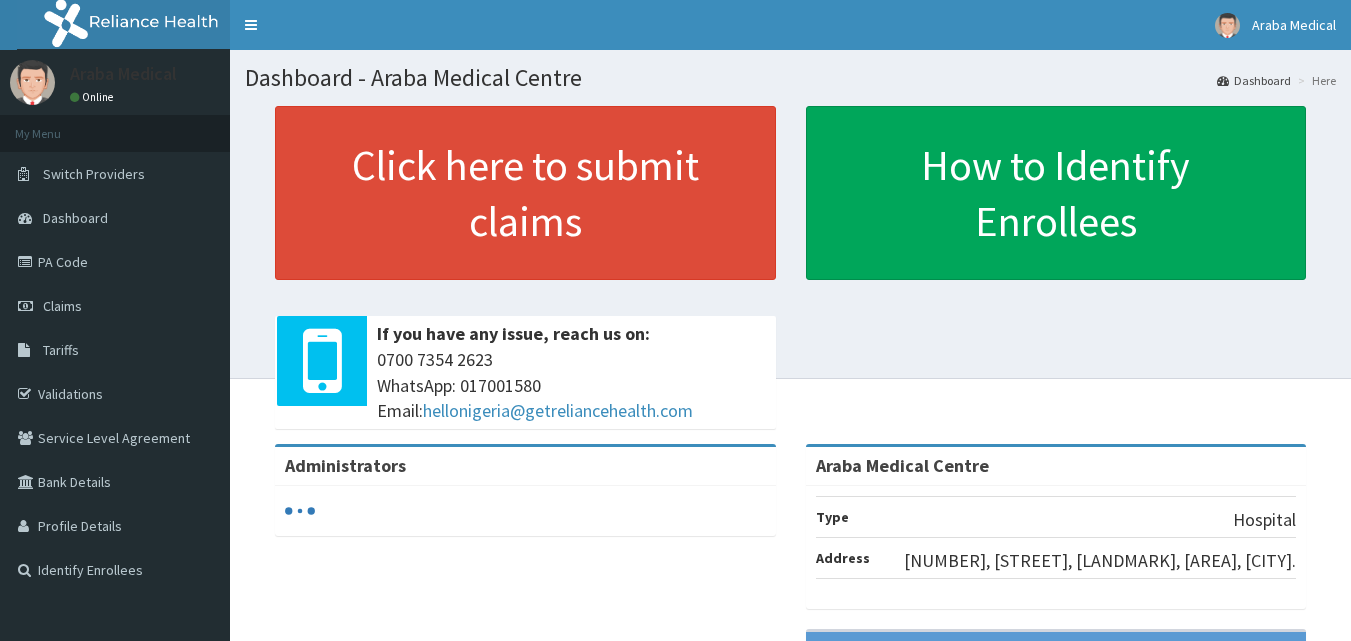 scroll, scrollTop: 0, scrollLeft: 0, axis: both 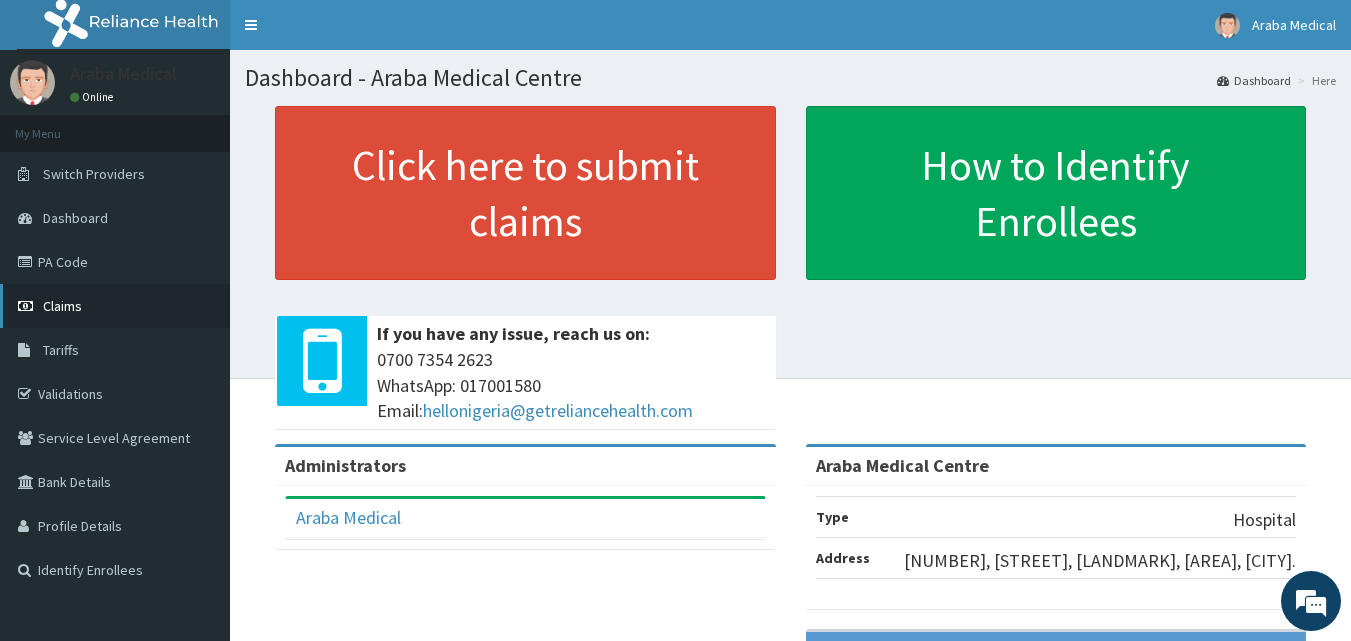 click on "Claims" at bounding box center [62, 306] 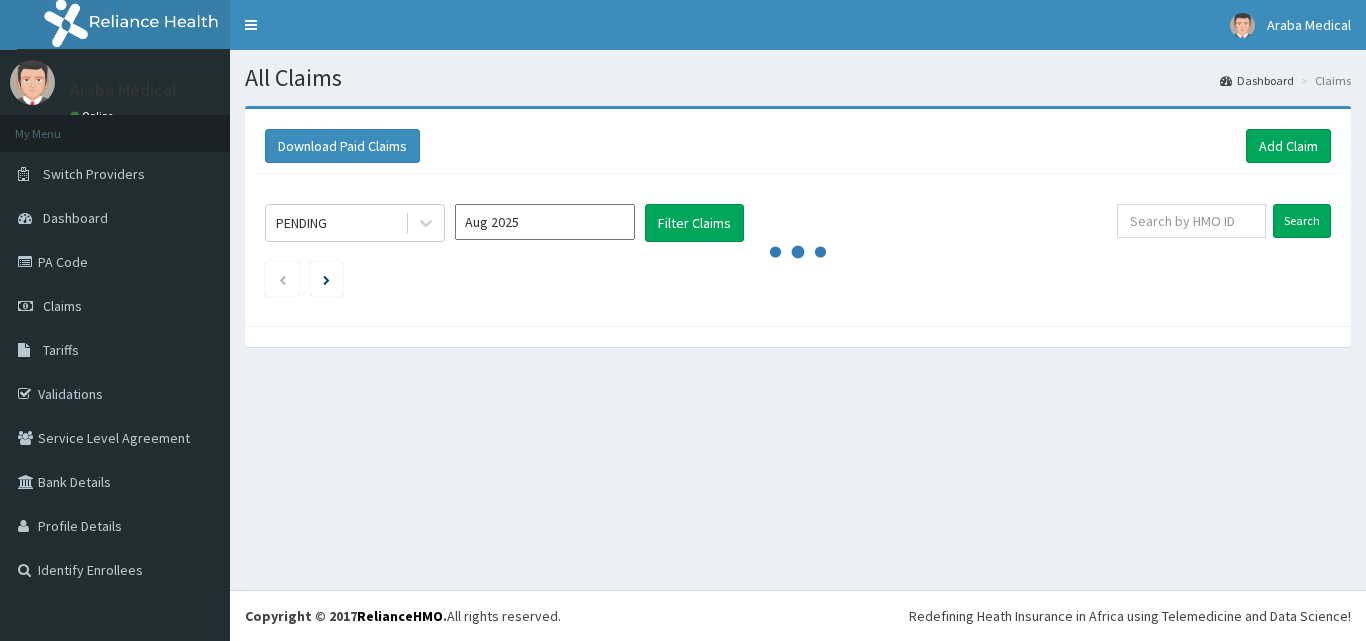 scroll, scrollTop: 0, scrollLeft: 0, axis: both 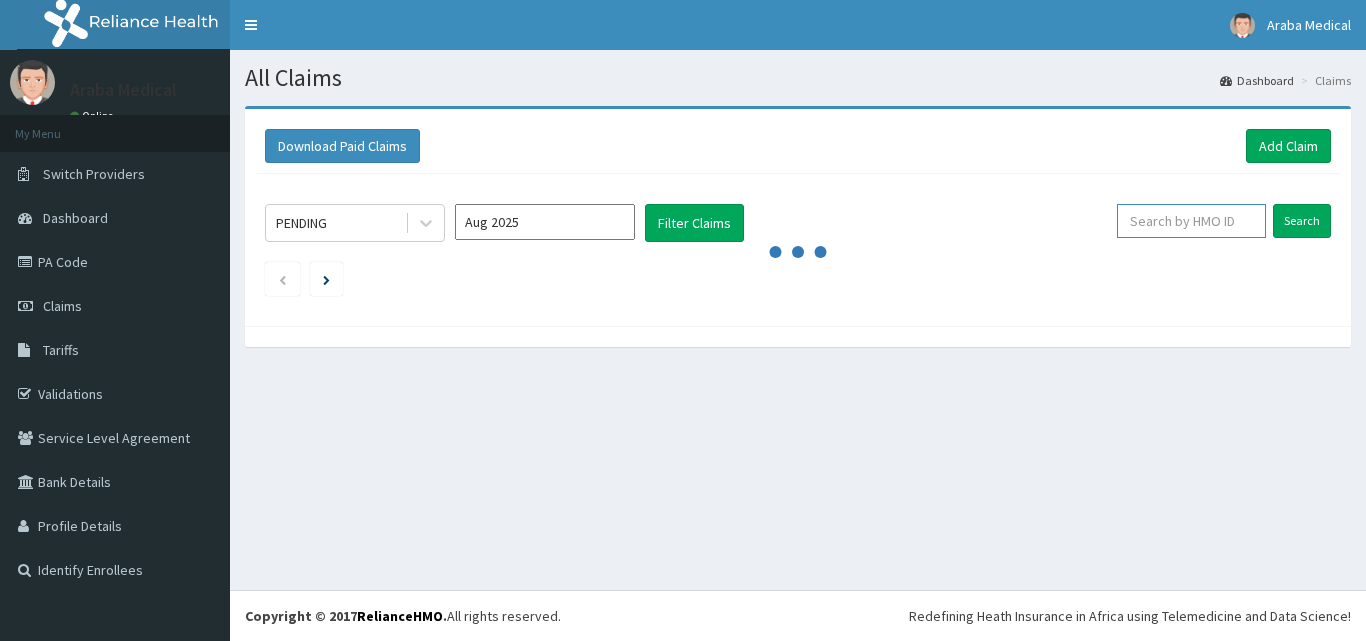 click at bounding box center [1191, 221] 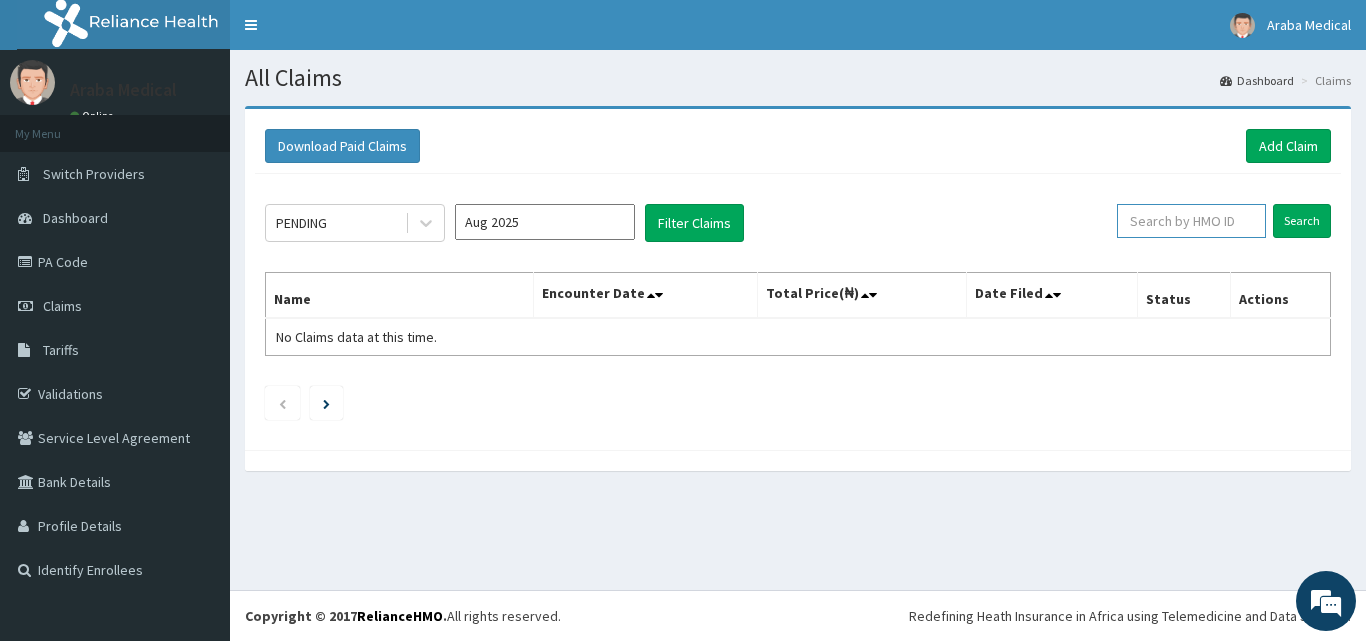 paste on "prn/10060/c" 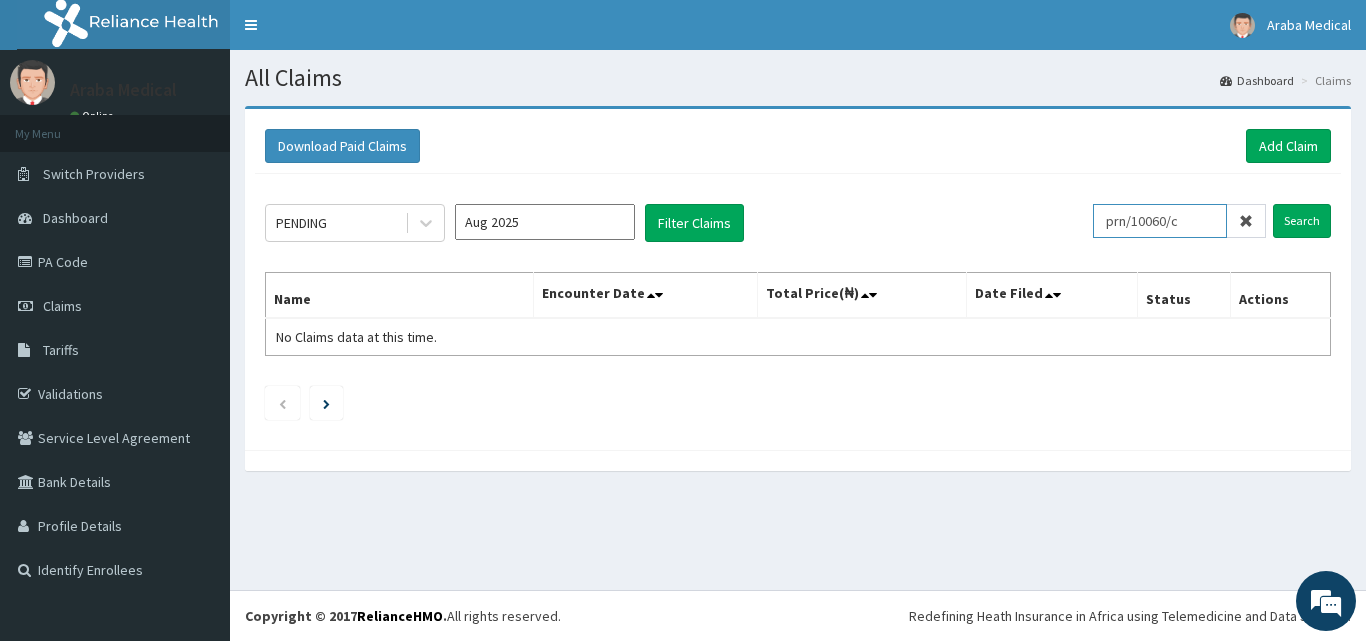 type on "prn/10060/c" 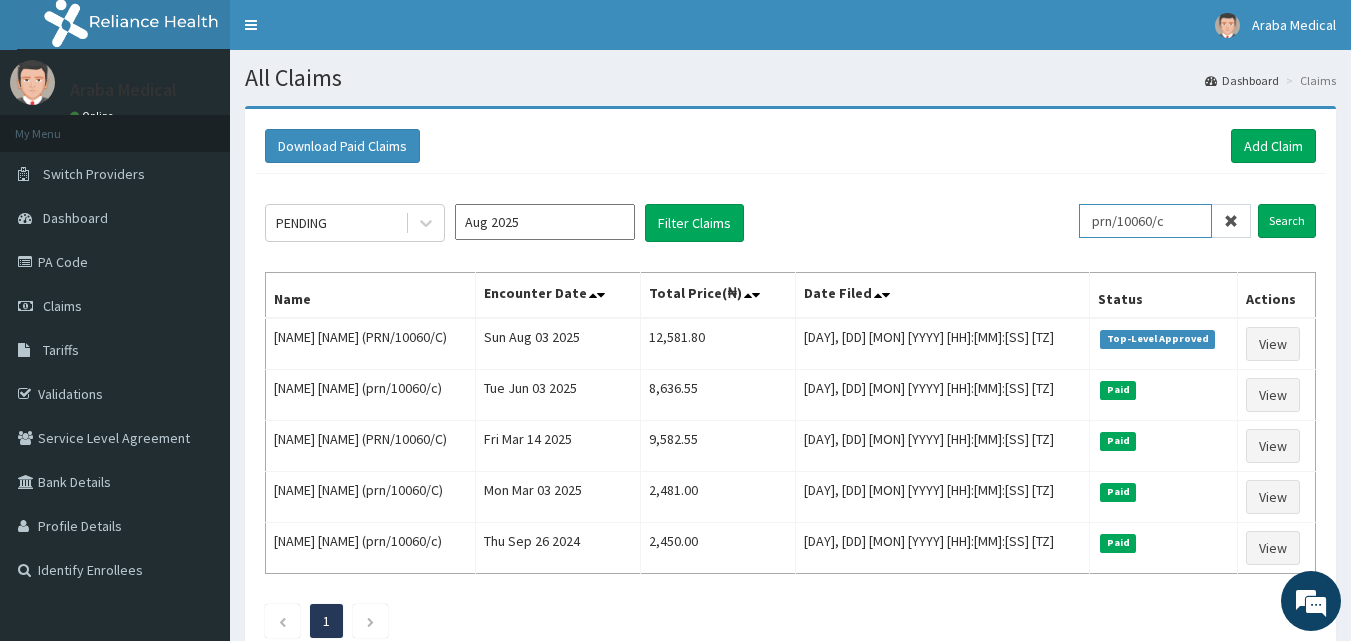 scroll, scrollTop: 0, scrollLeft: 0, axis: both 